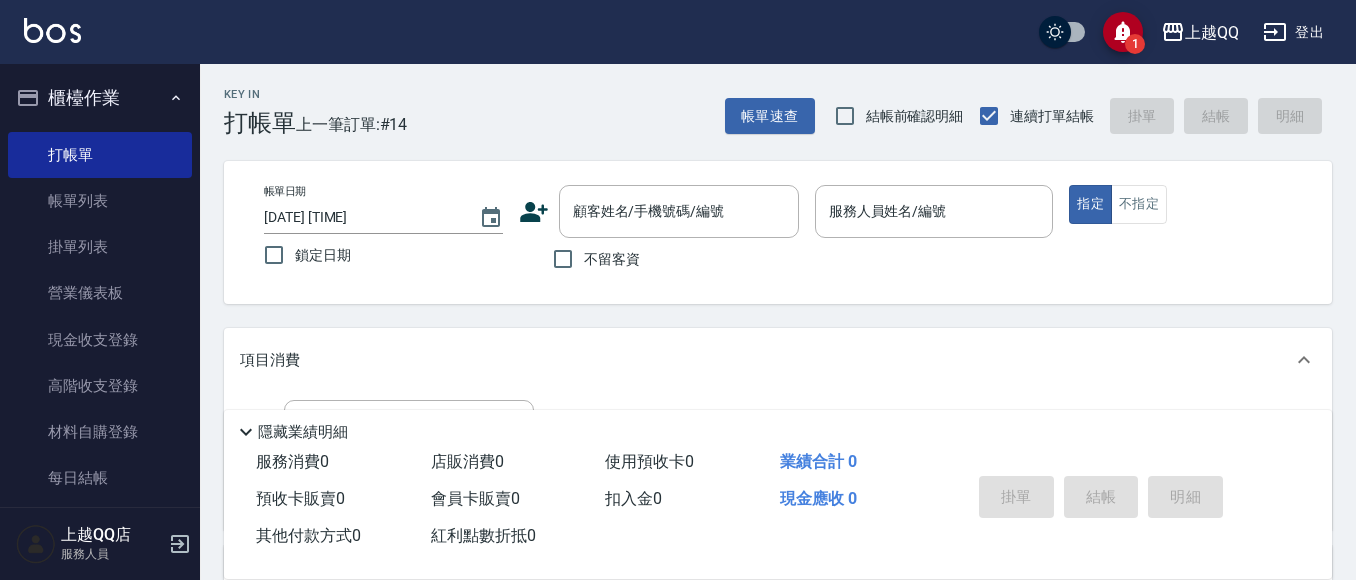 scroll, scrollTop: 0, scrollLeft: 0, axis: both 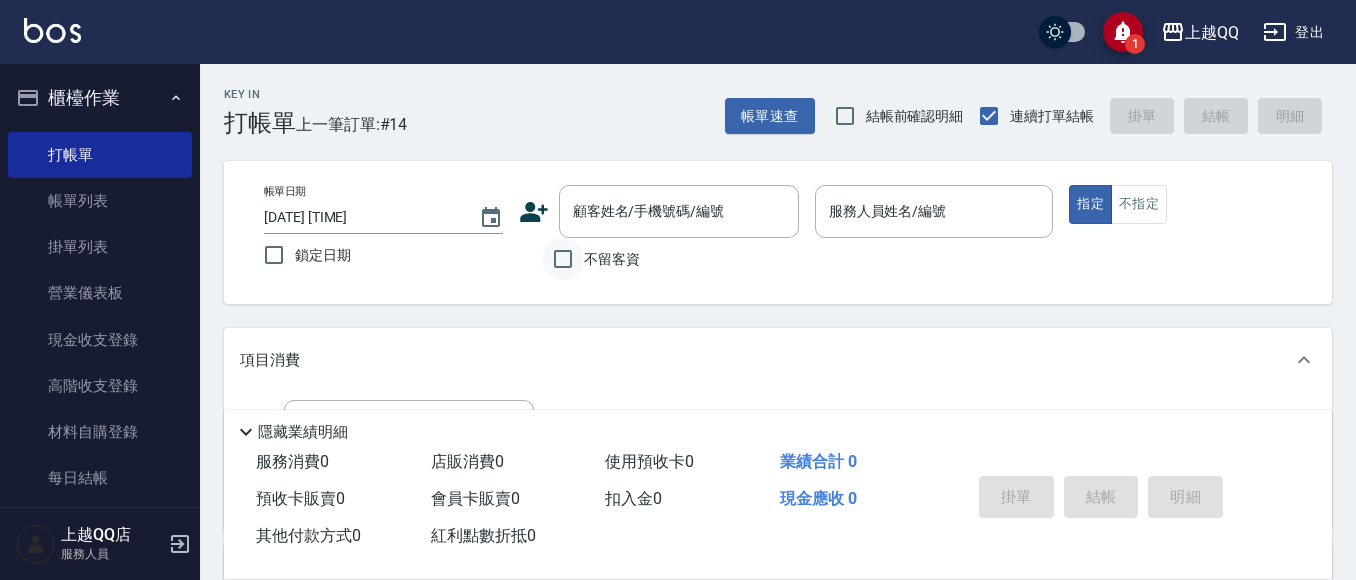 click on "不留客資" at bounding box center (563, 259) 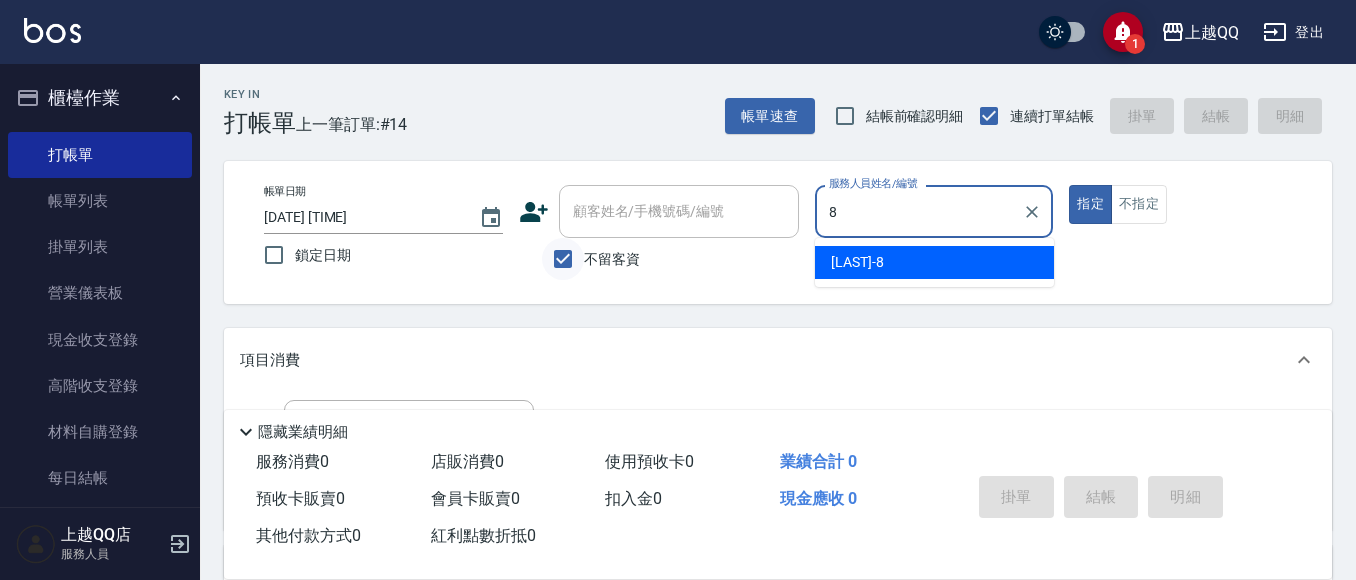 type on "[LAST]-8" 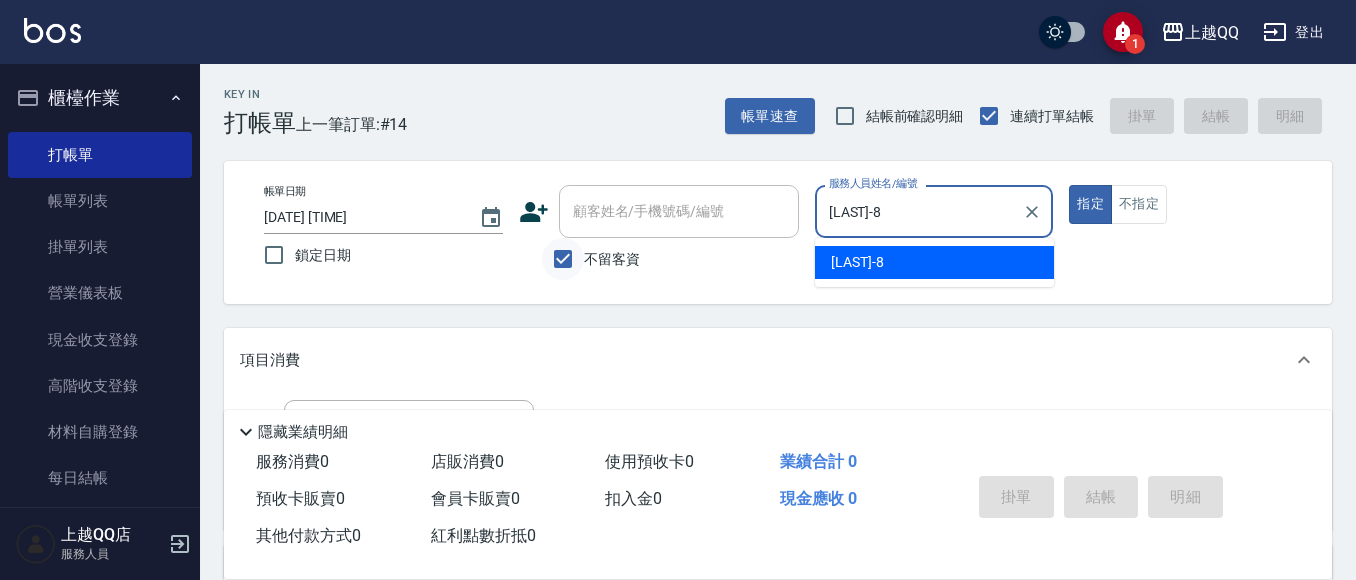 type on "true" 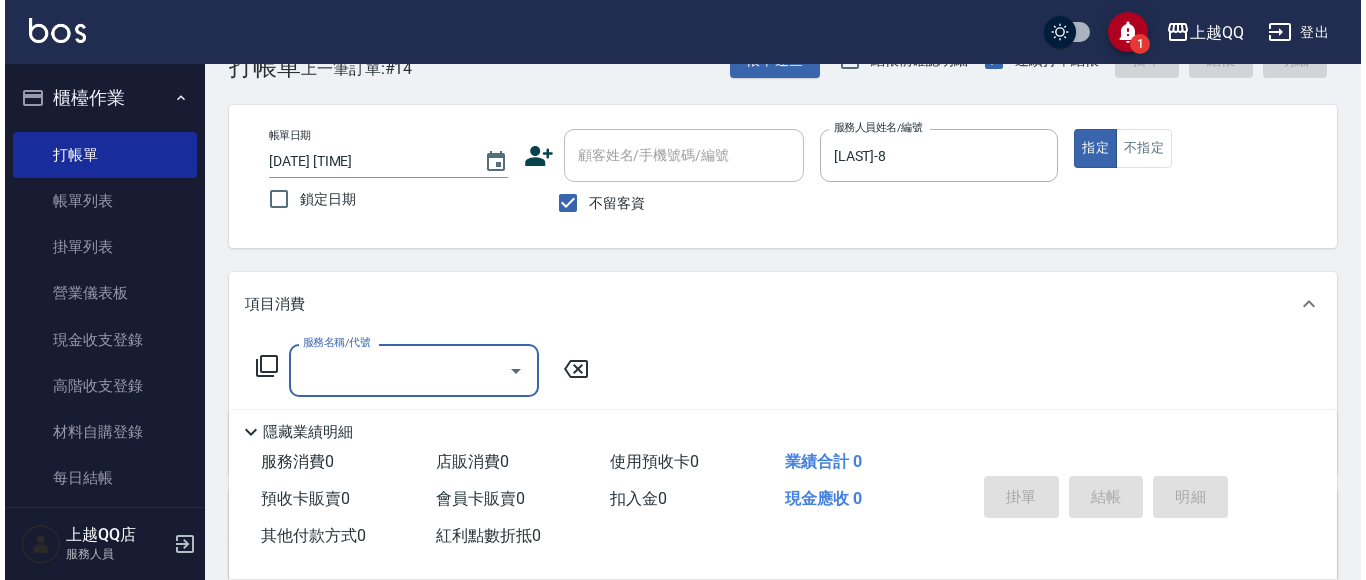 scroll, scrollTop: 140, scrollLeft: 0, axis: vertical 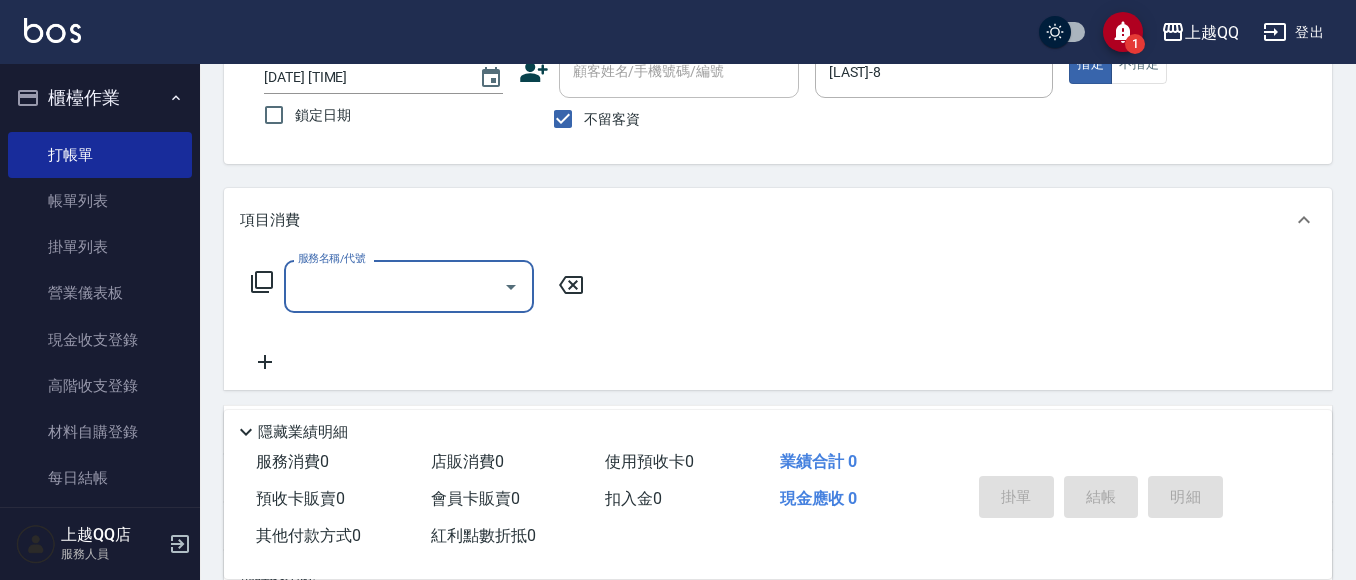 click 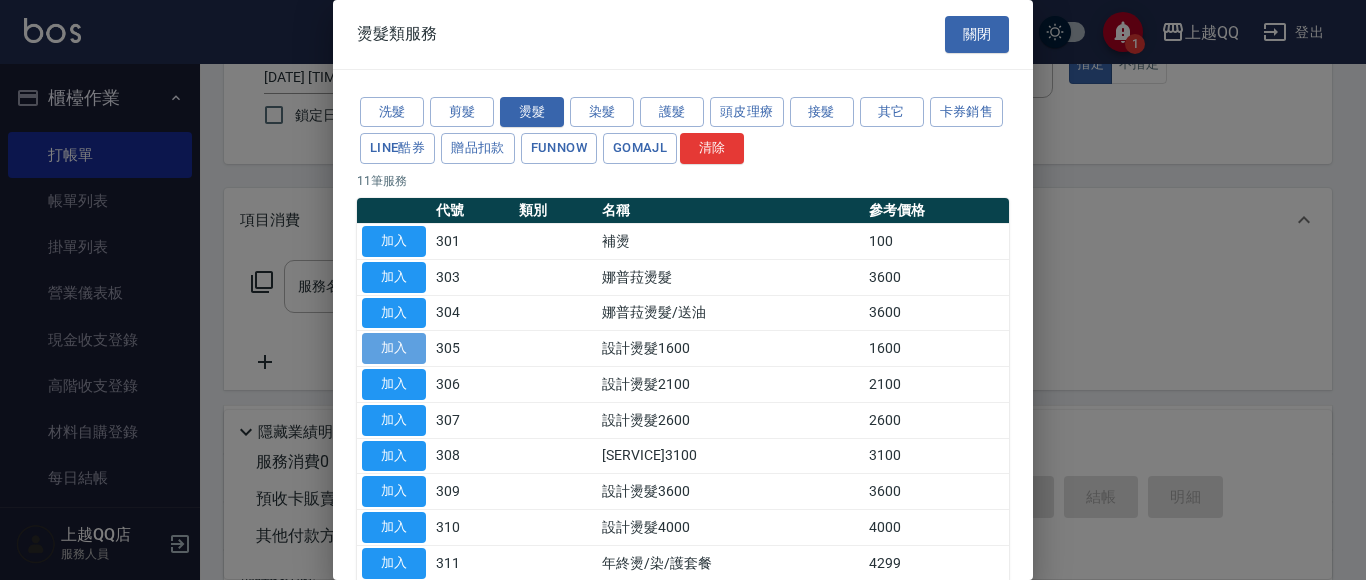click on "加入" at bounding box center (394, 348) 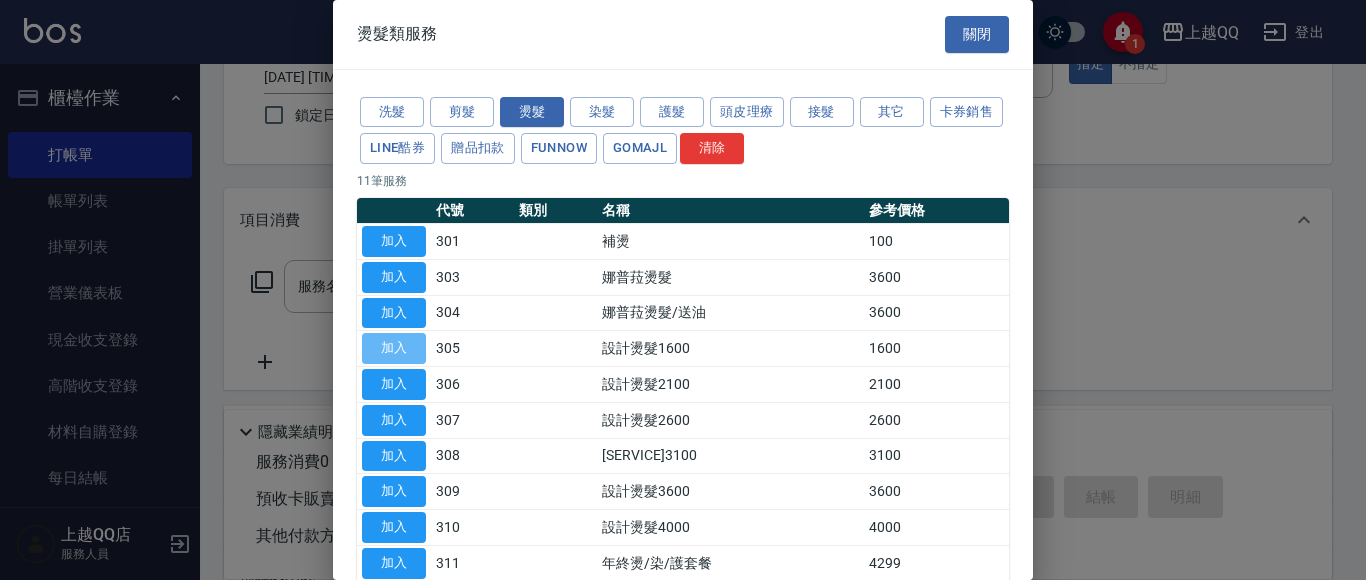 type on "設計燙髮1600(305)" 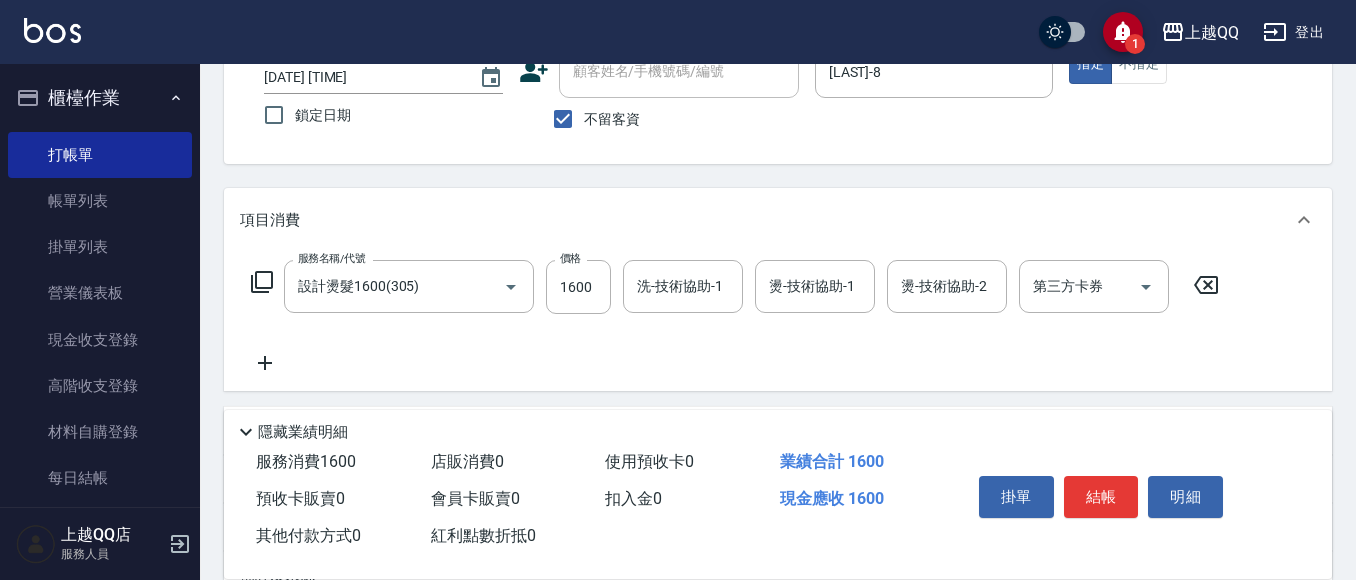 click 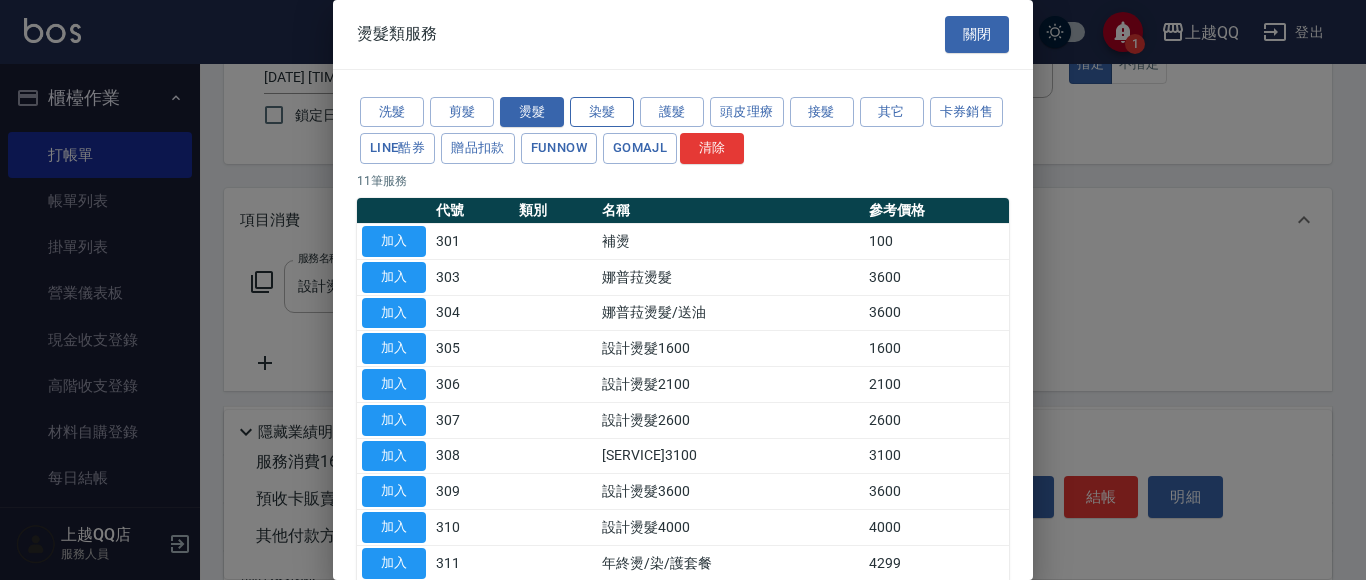 click on "染髮" at bounding box center [602, 112] 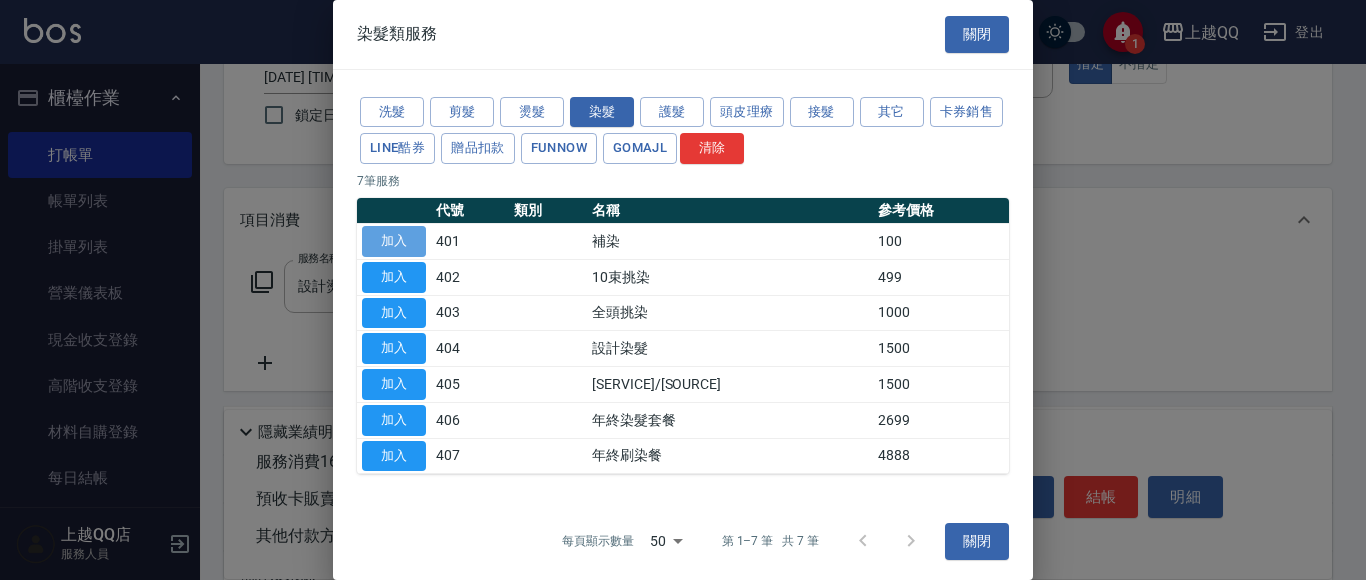 click on "加入" at bounding box center (394, 241) 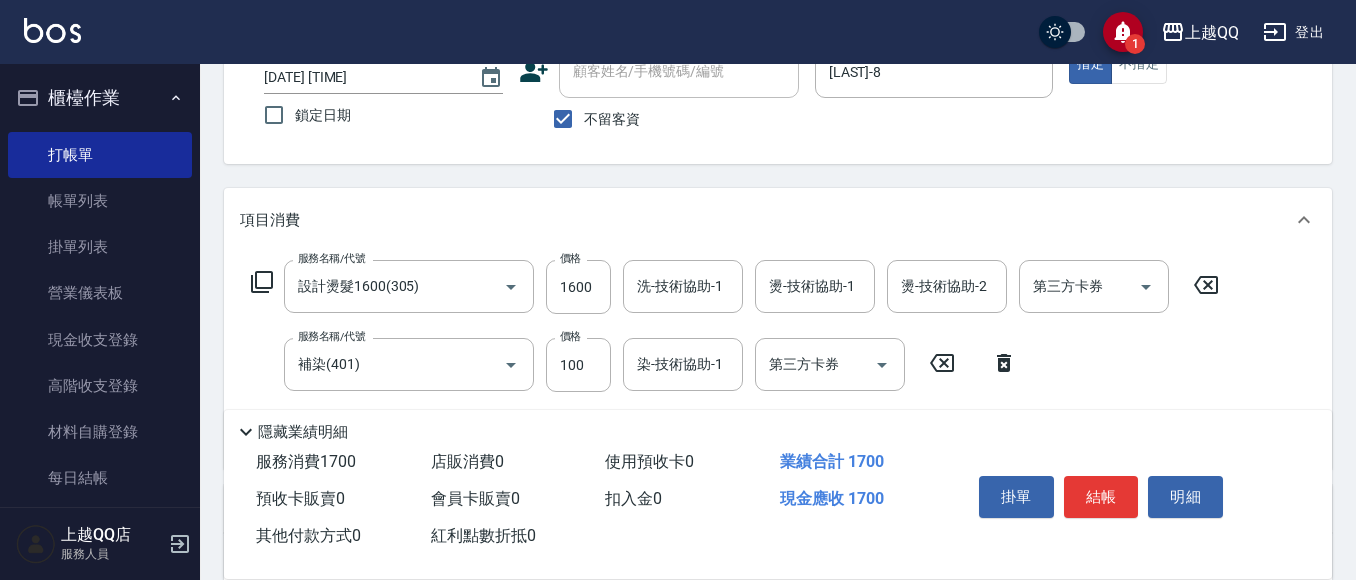click 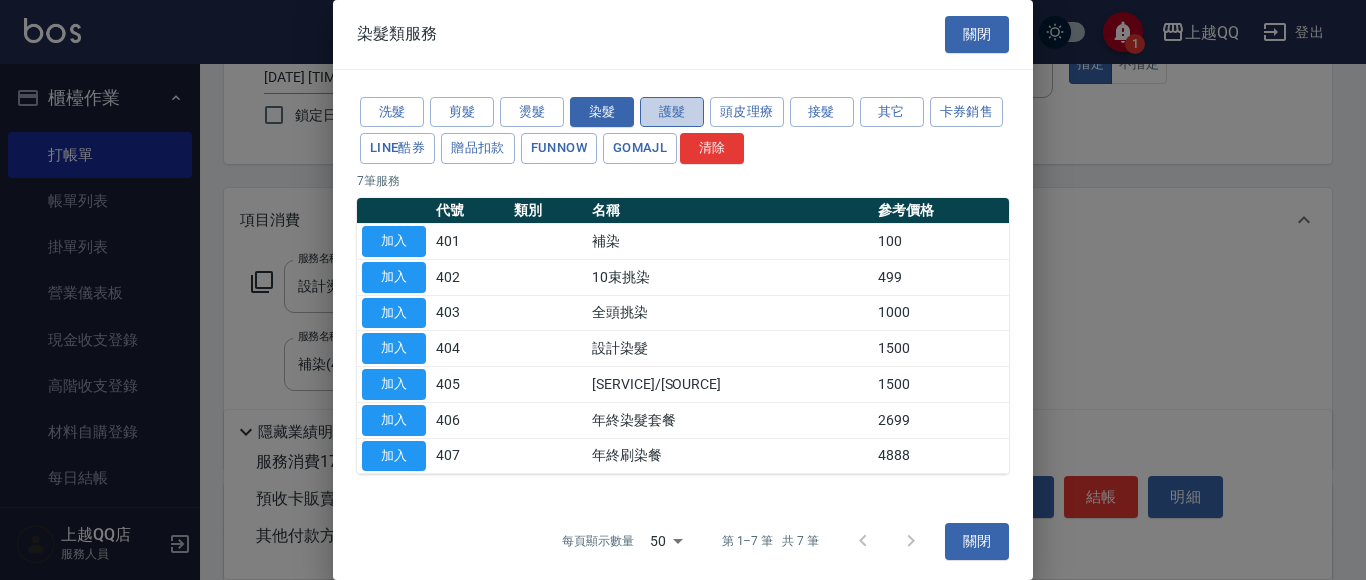 click on "護髮" at bounding box center [672, 112] 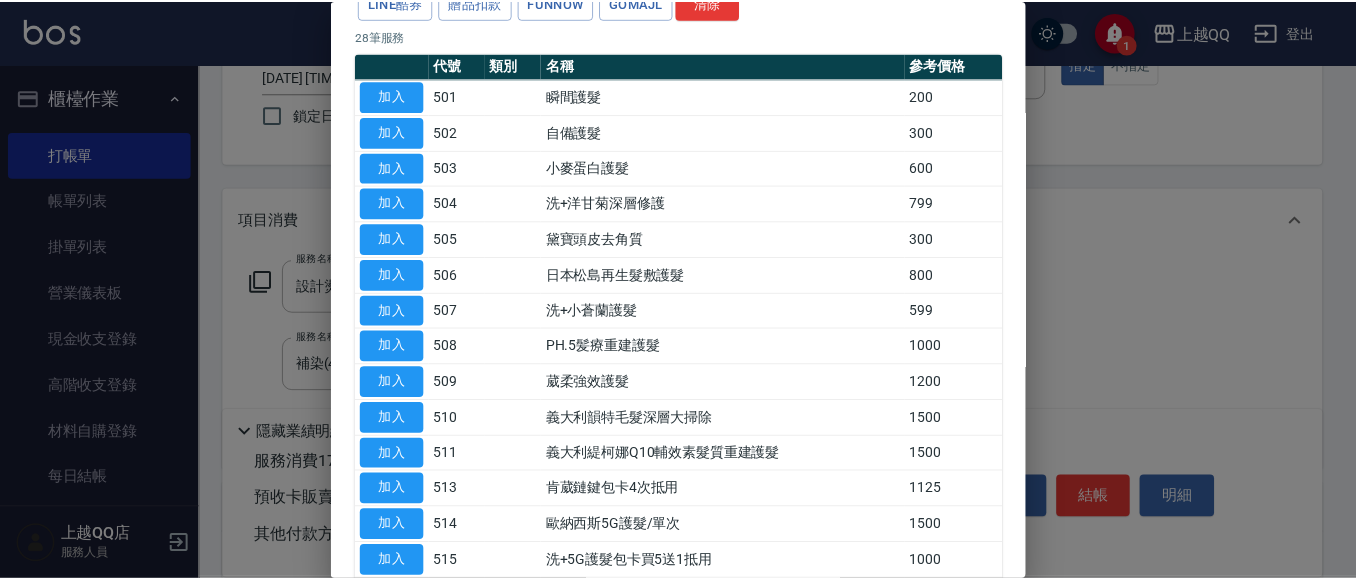 scroll, scrollTop: 166, scrollLeft: 0, axis: vertical 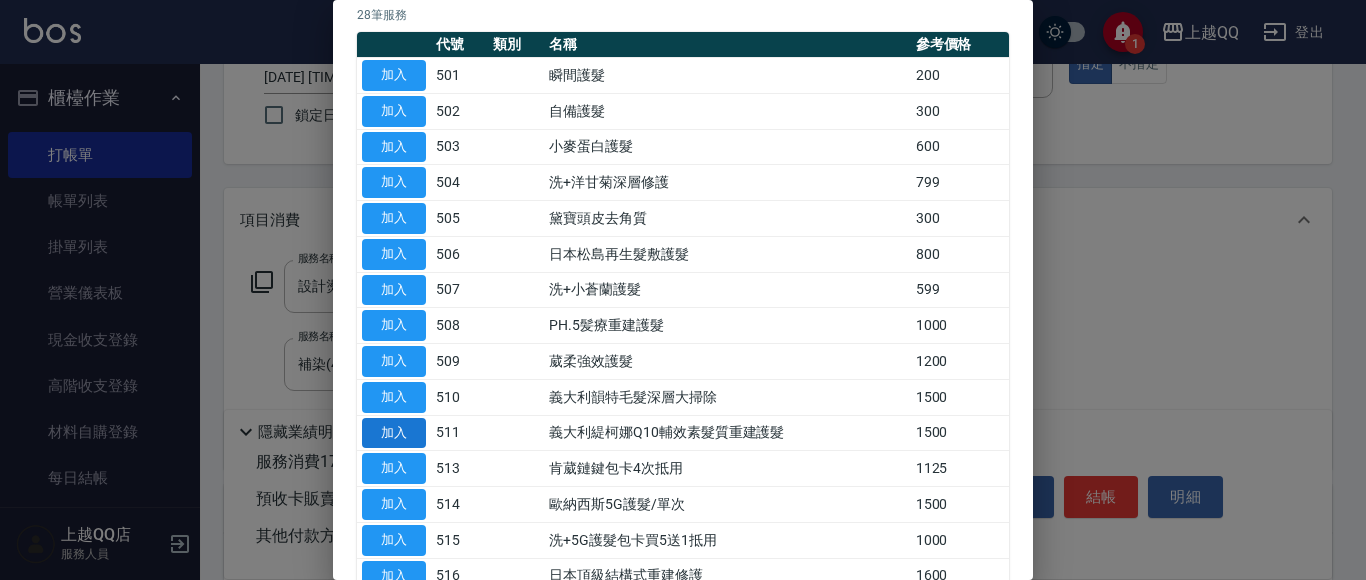 click on "加入" at bounding box center (394, 433) 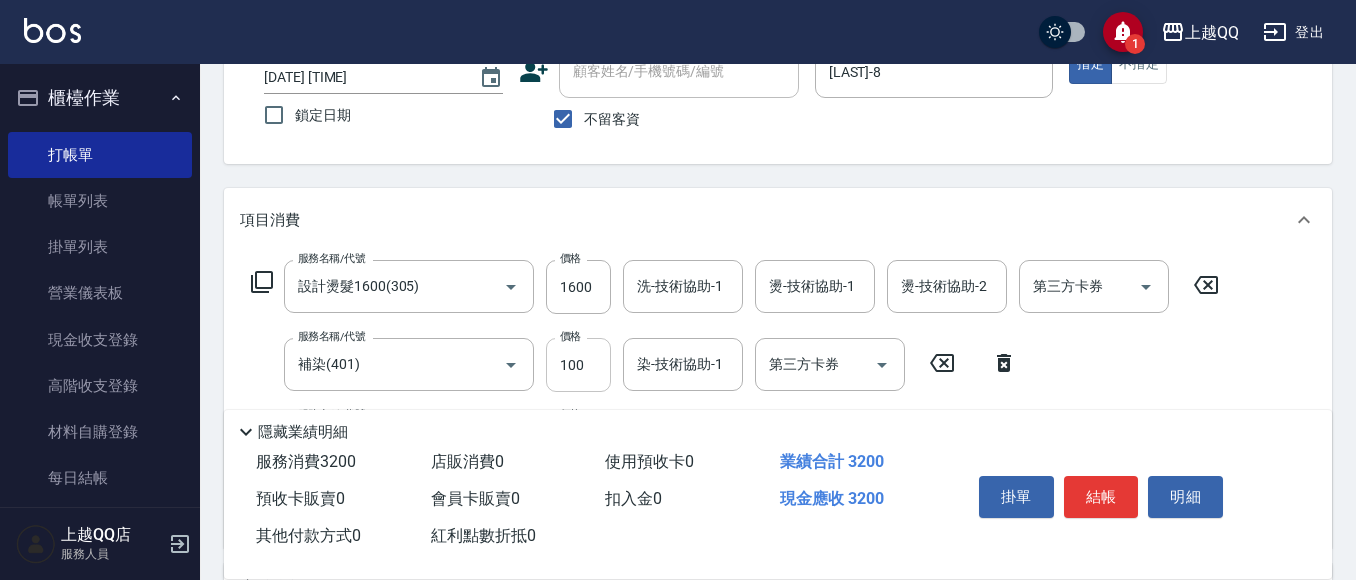 click on "100" at bounding box center [578, 365] 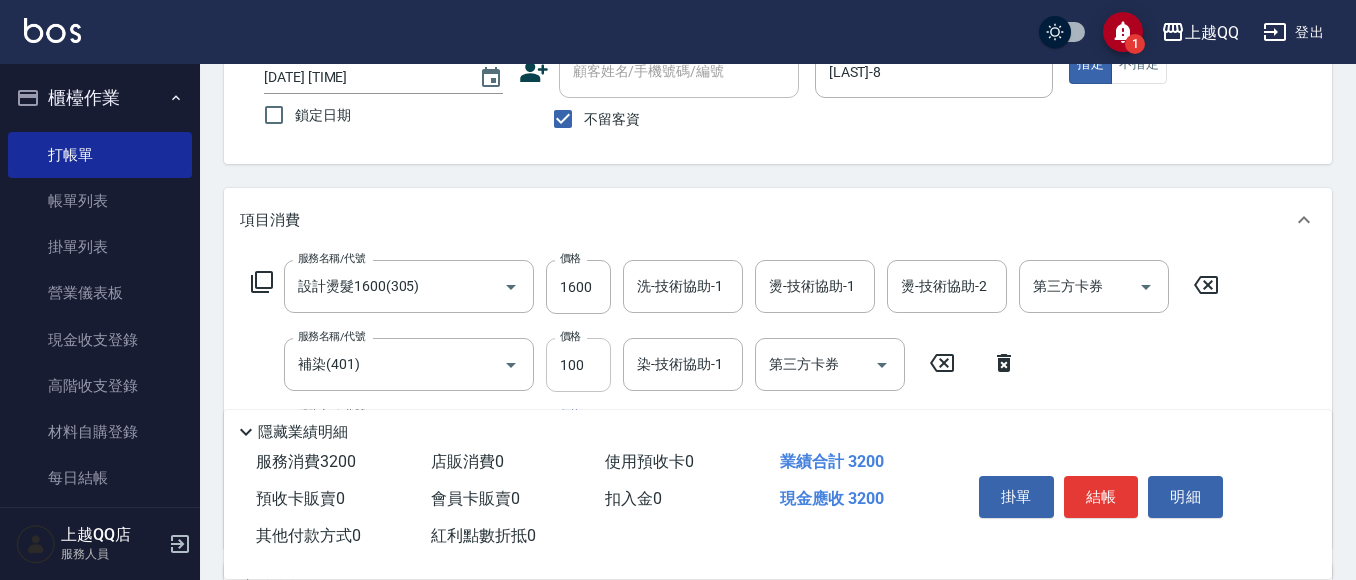 click on "100" at bounding box center [578, 365] 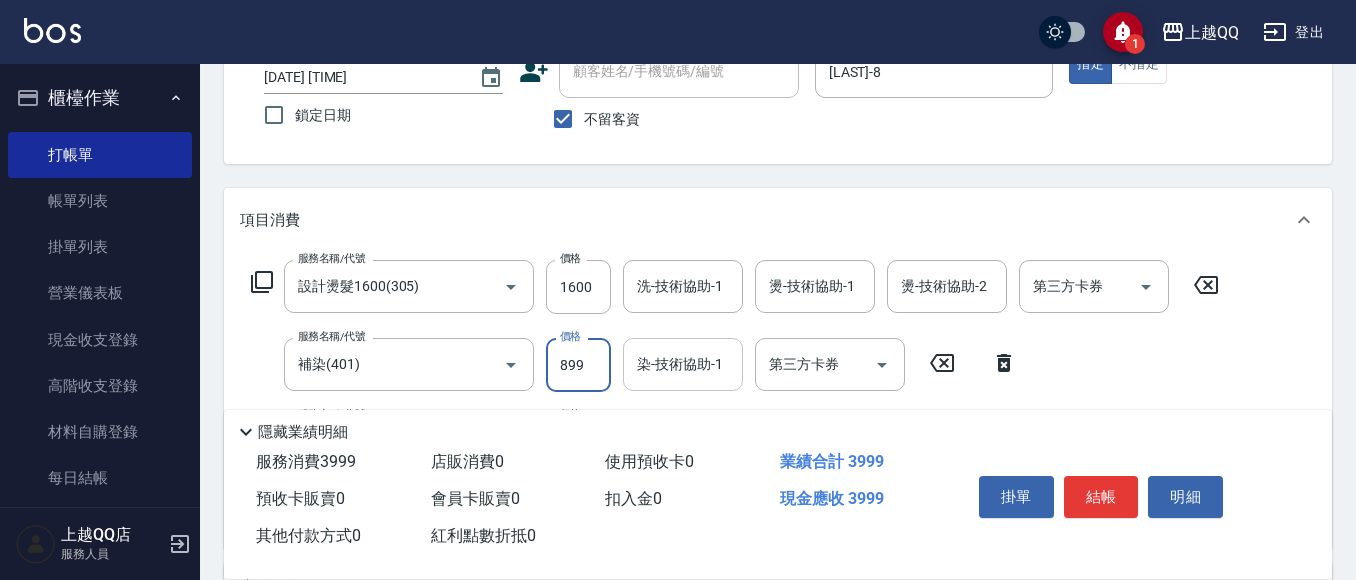 type on "899" 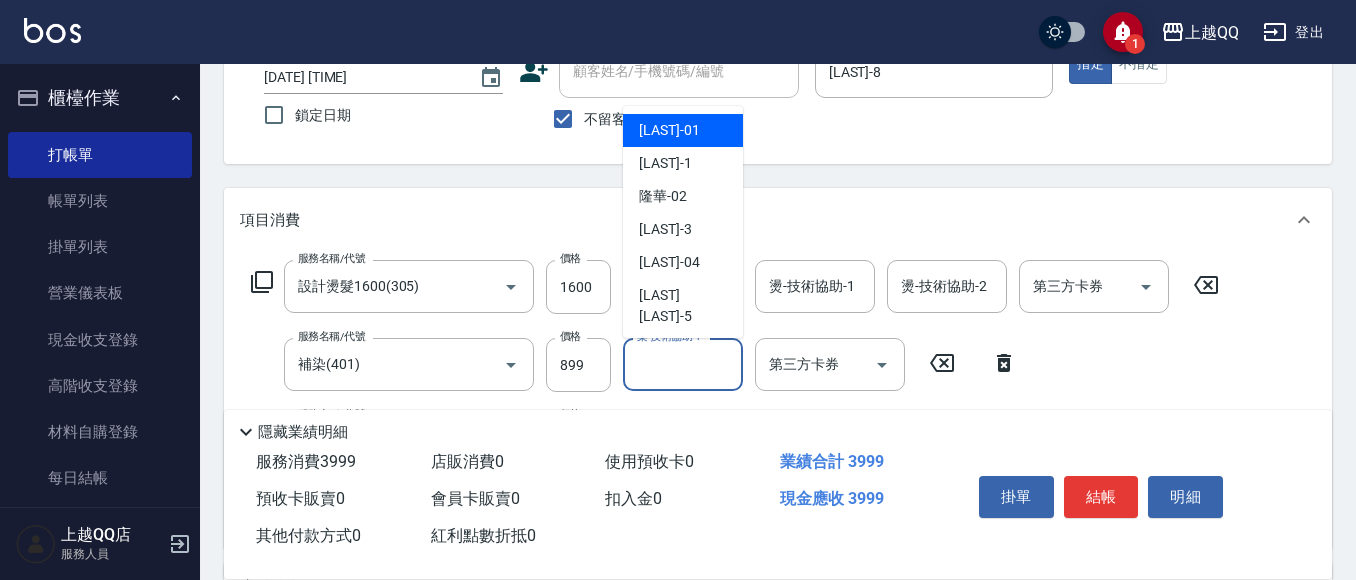 click on "染-技術協助-1 染-技術協助-1" at bounding box center [683, 364] 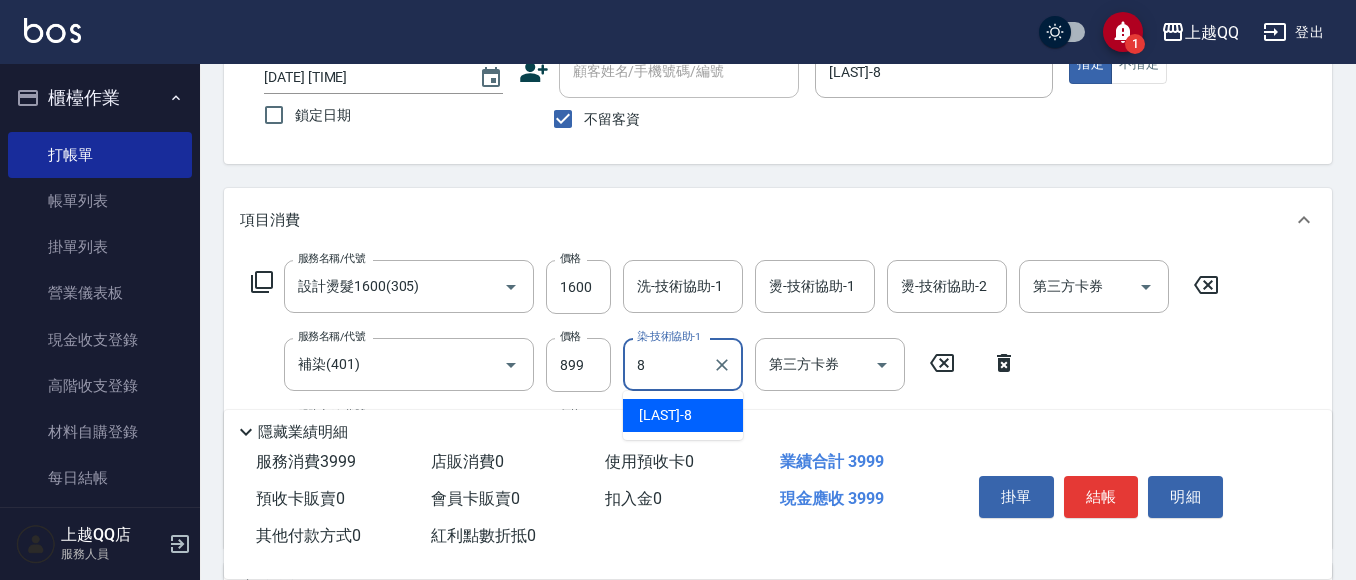 click on "[LAST] -8" at bounding box center (665, 415) 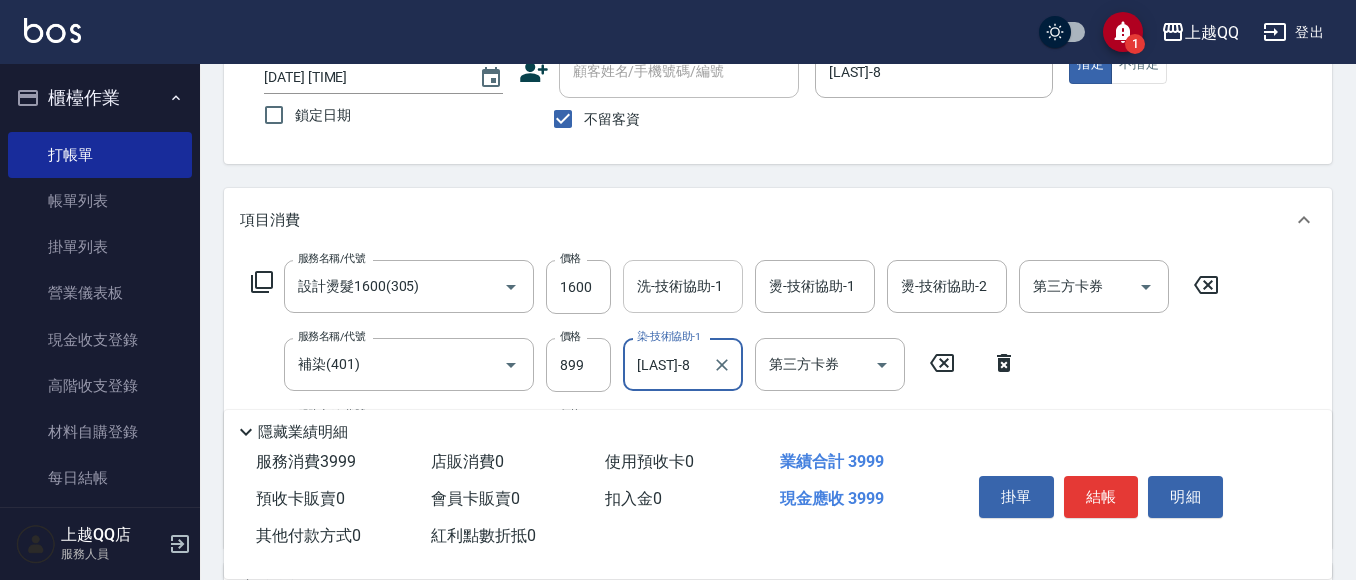 type on "[LAST]-8" 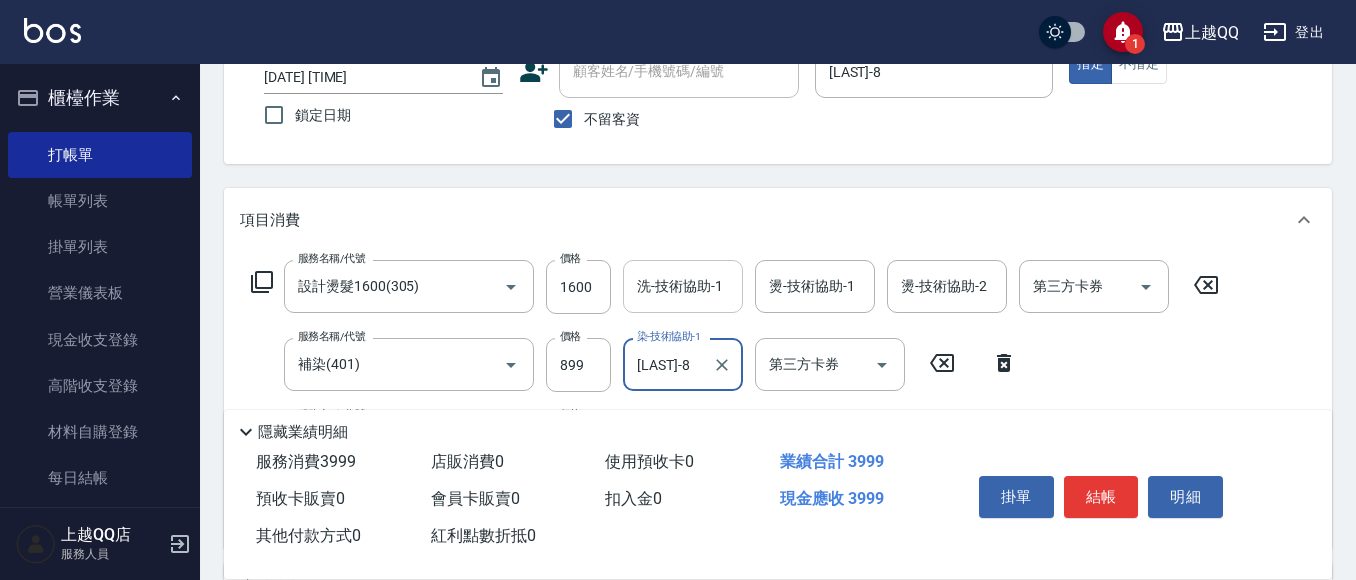 click on "洗-技術協助-1 洗-技術協助-1" at bounding box center [683, 286] 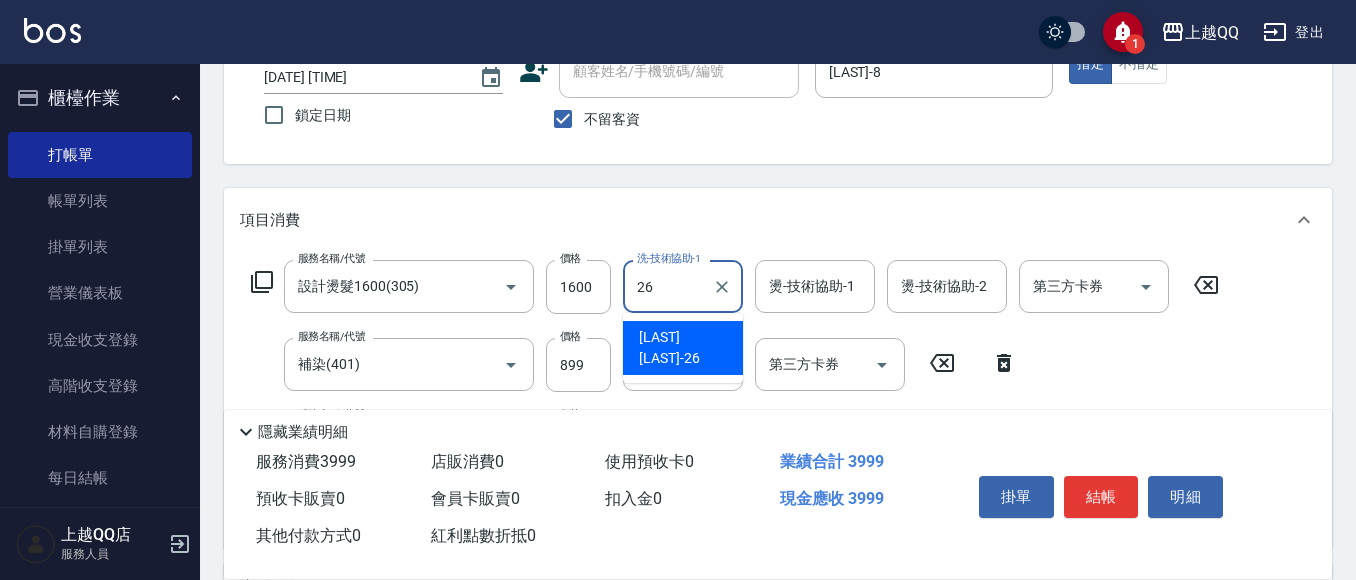 click on "[LAST] -26" at bounding box center [683, 348] 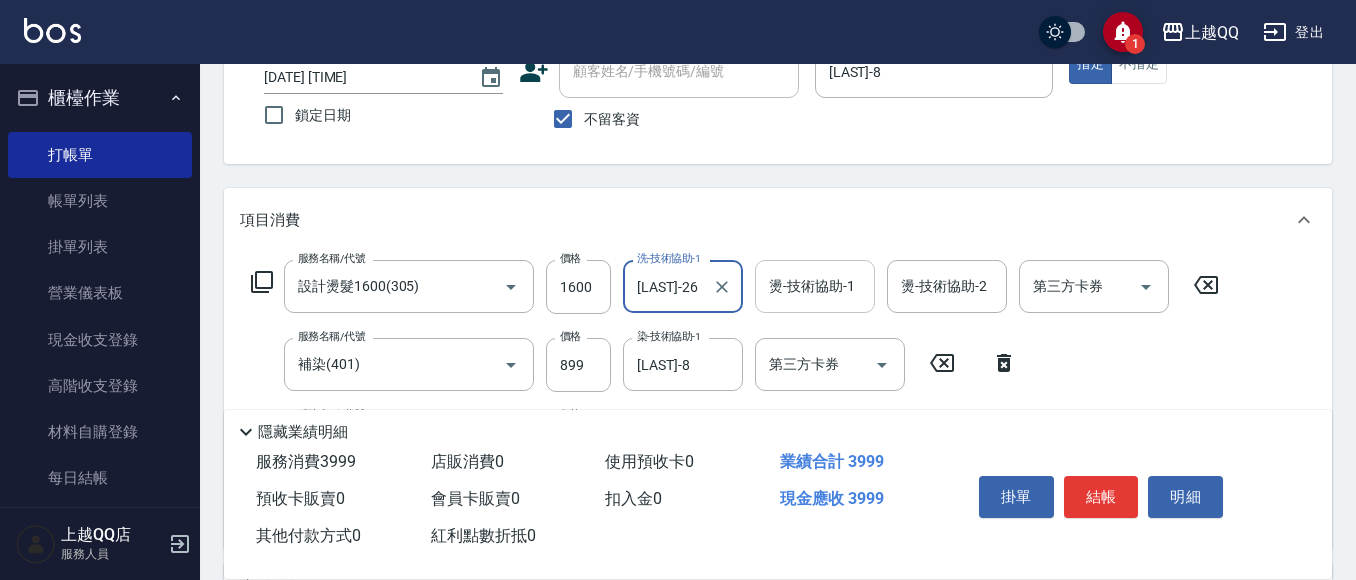 type on "[LAST]-26" 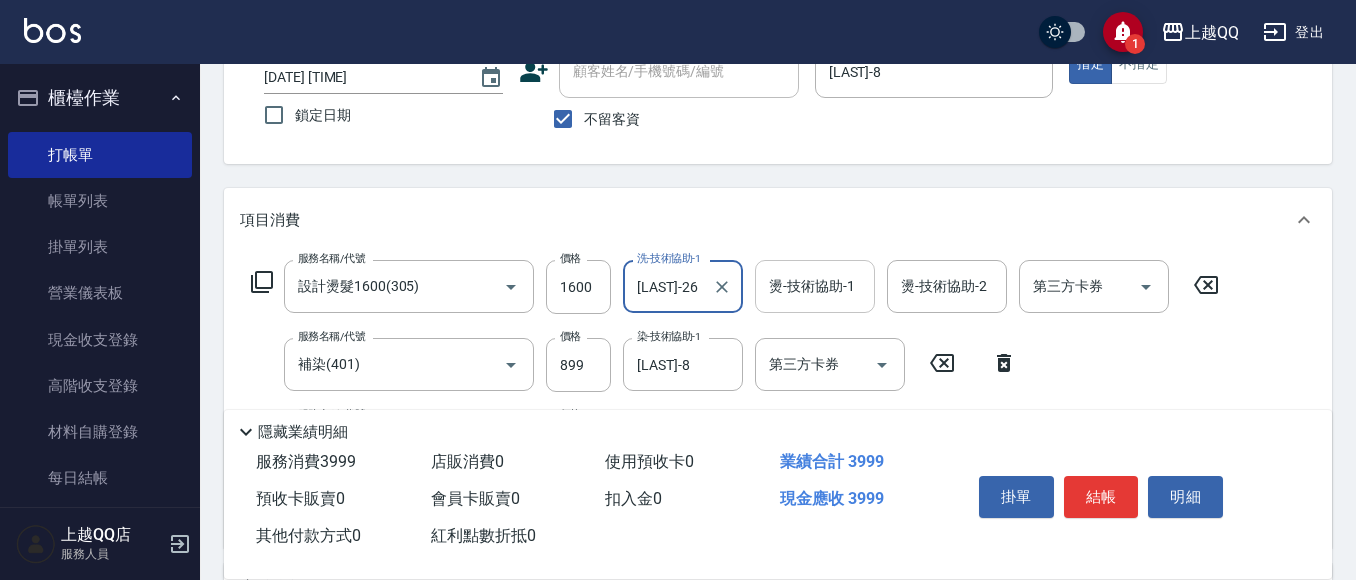 click on "燙-技術協助-1" at bounding box center (815, 286) 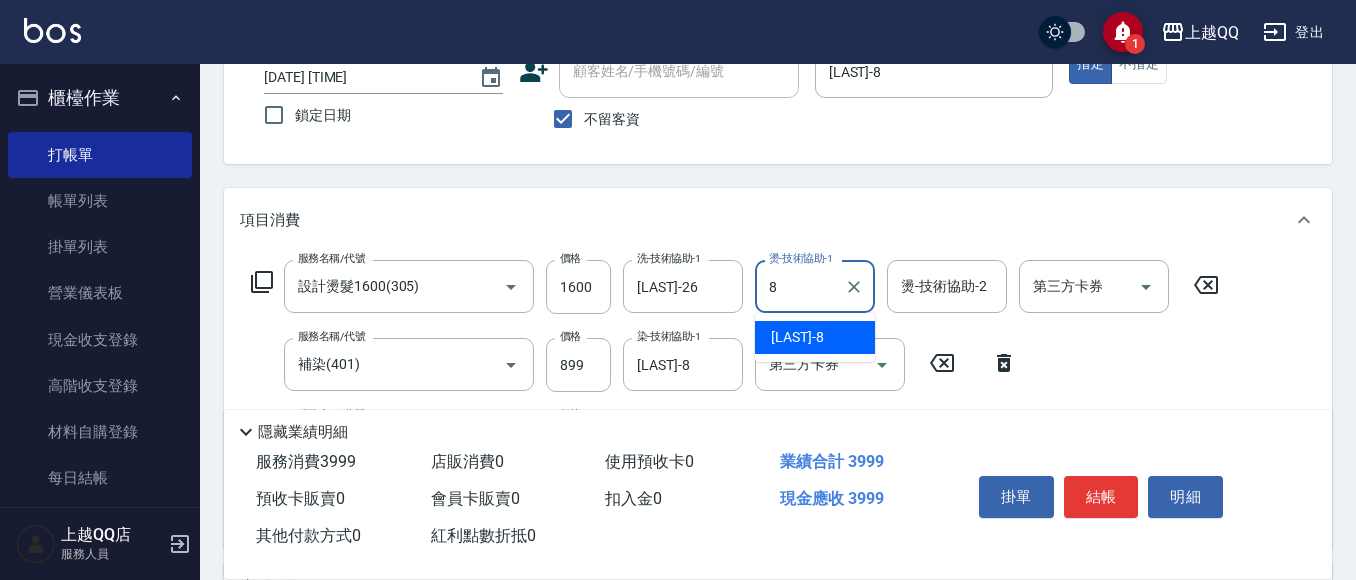 click on "[LAST] -8" at bounding box center [797, 337] 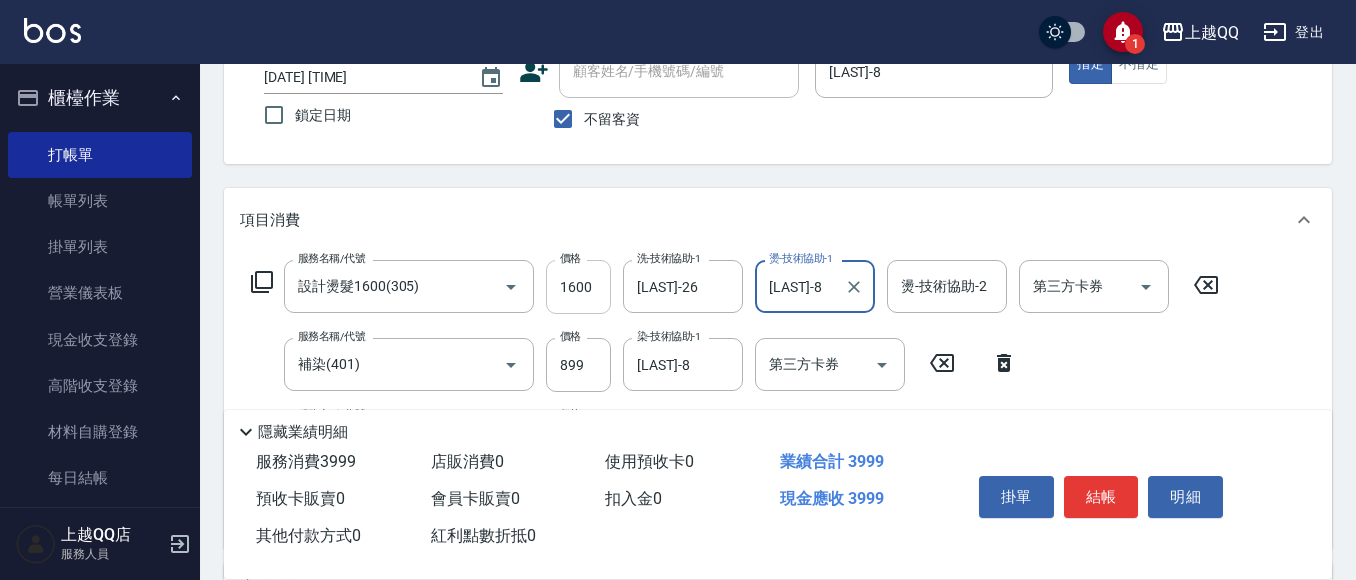 type on "[LAST]-8" 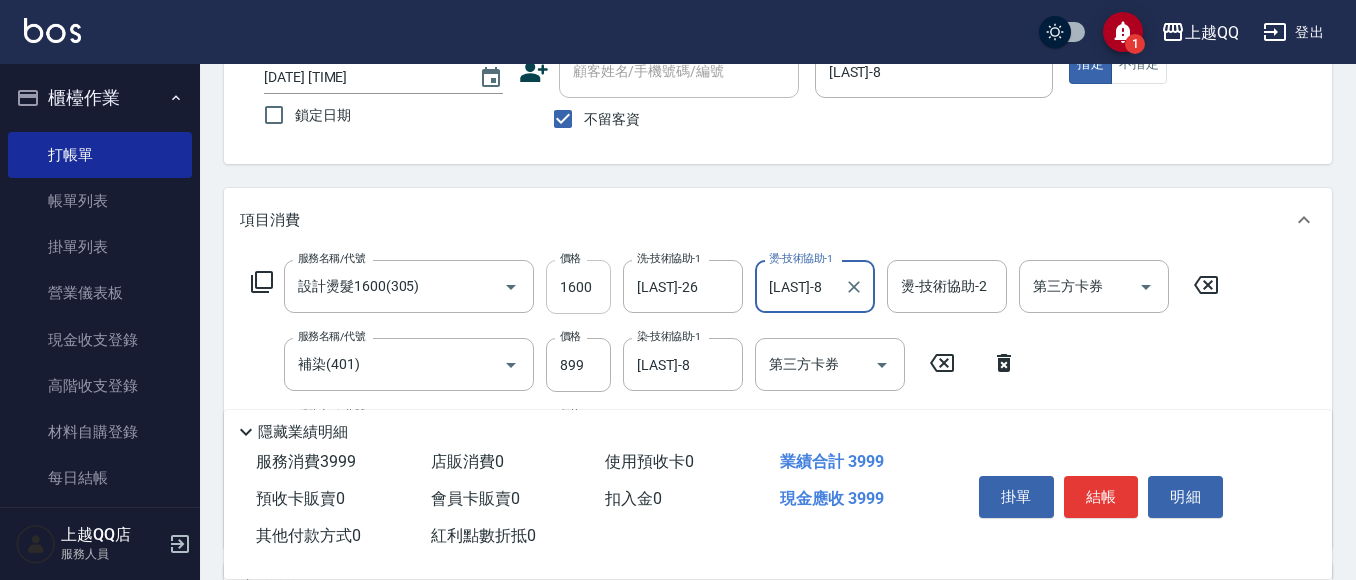 click on "1600" at bounding box center (578, 287) 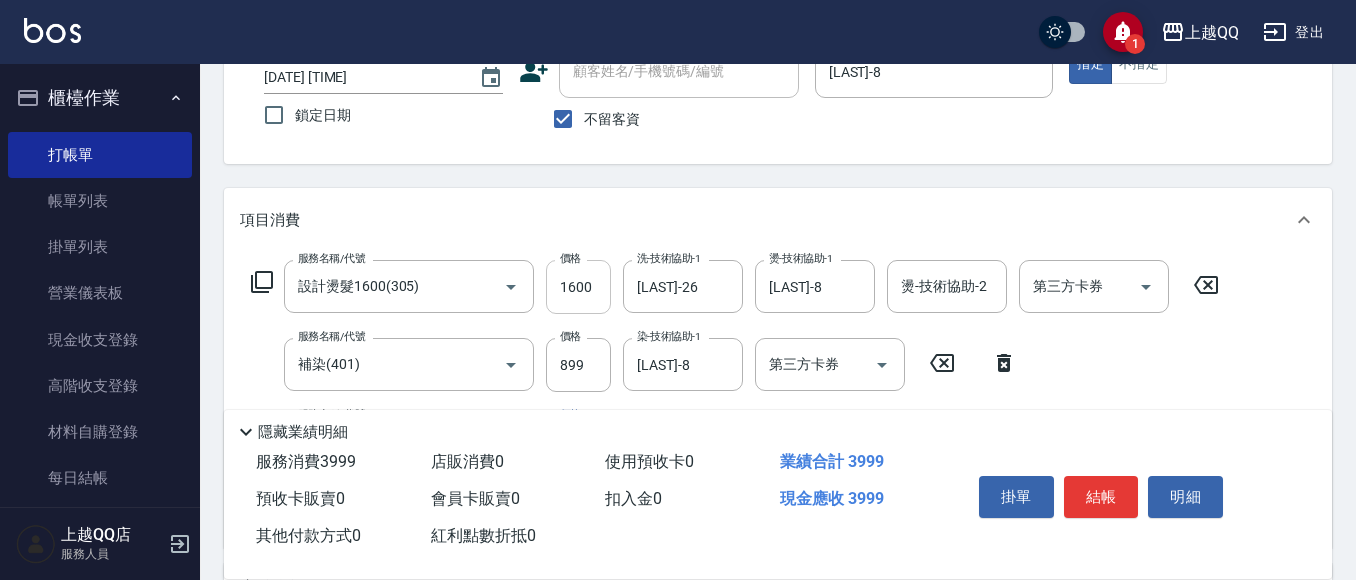 click on "1600" at bounding box center [578, 287] 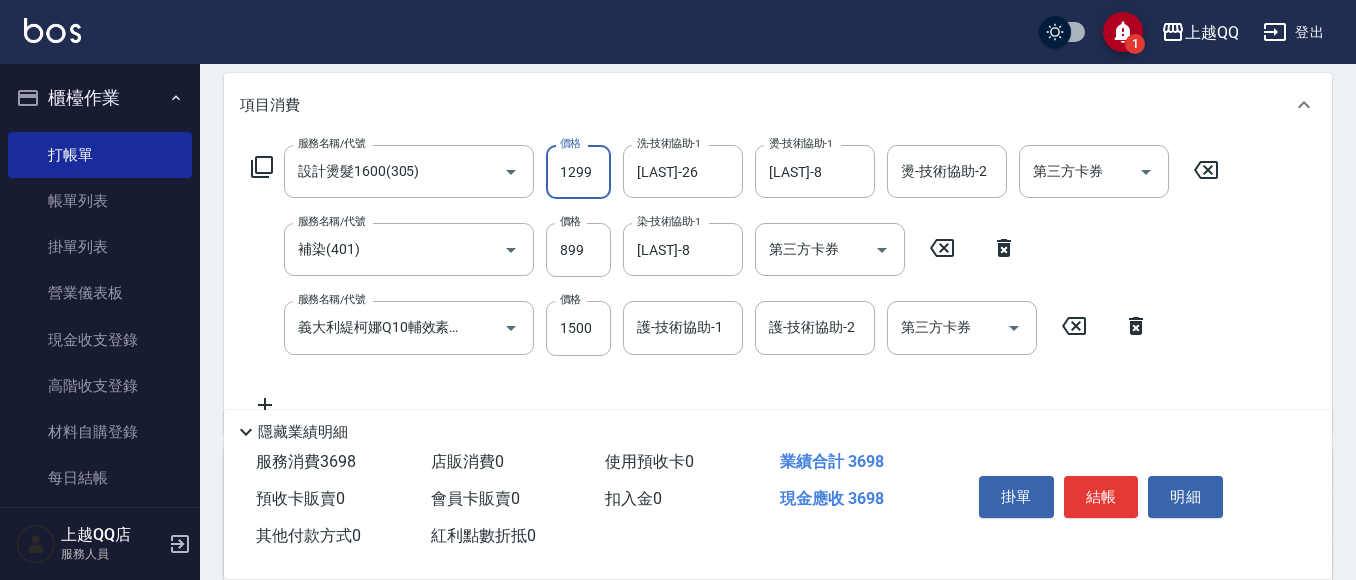 scroll, scrollTop: 274, scrollLeft: 0, axis: vertical 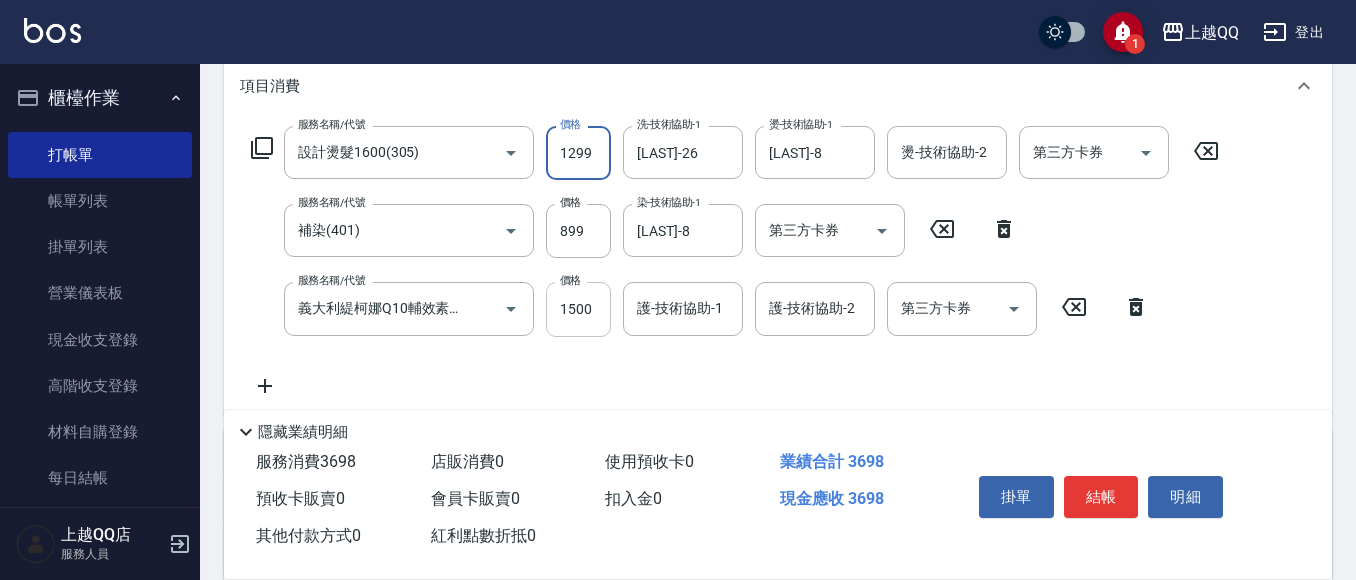 type on "1299" 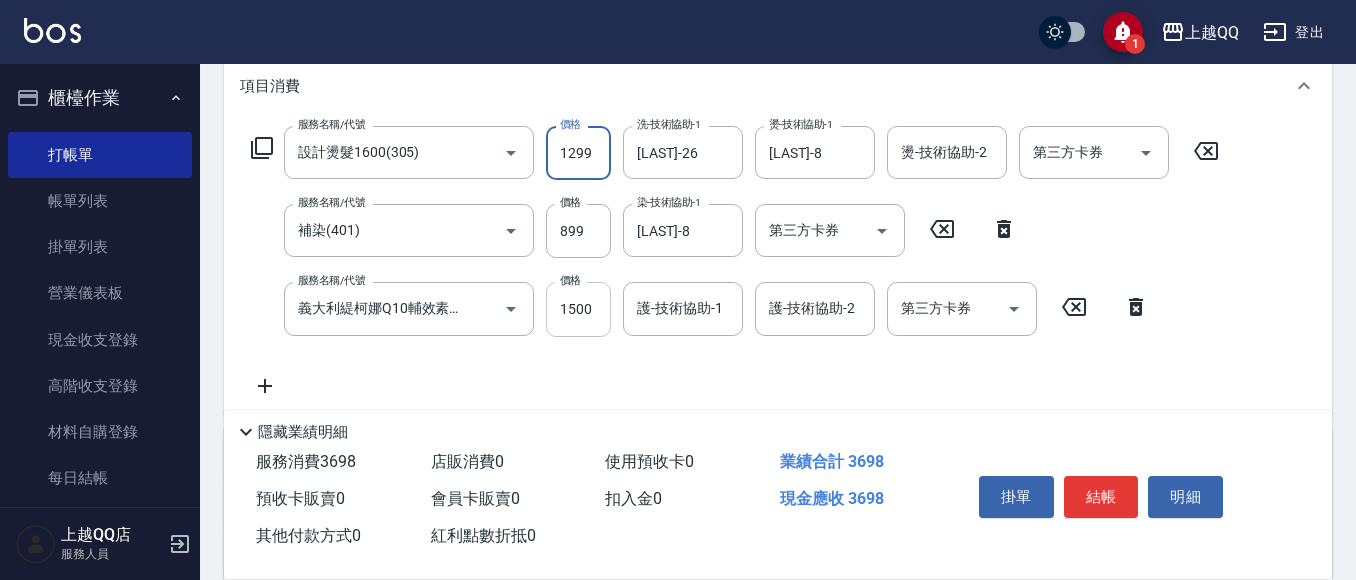 click on "1500" at bounding box center (578, 309) 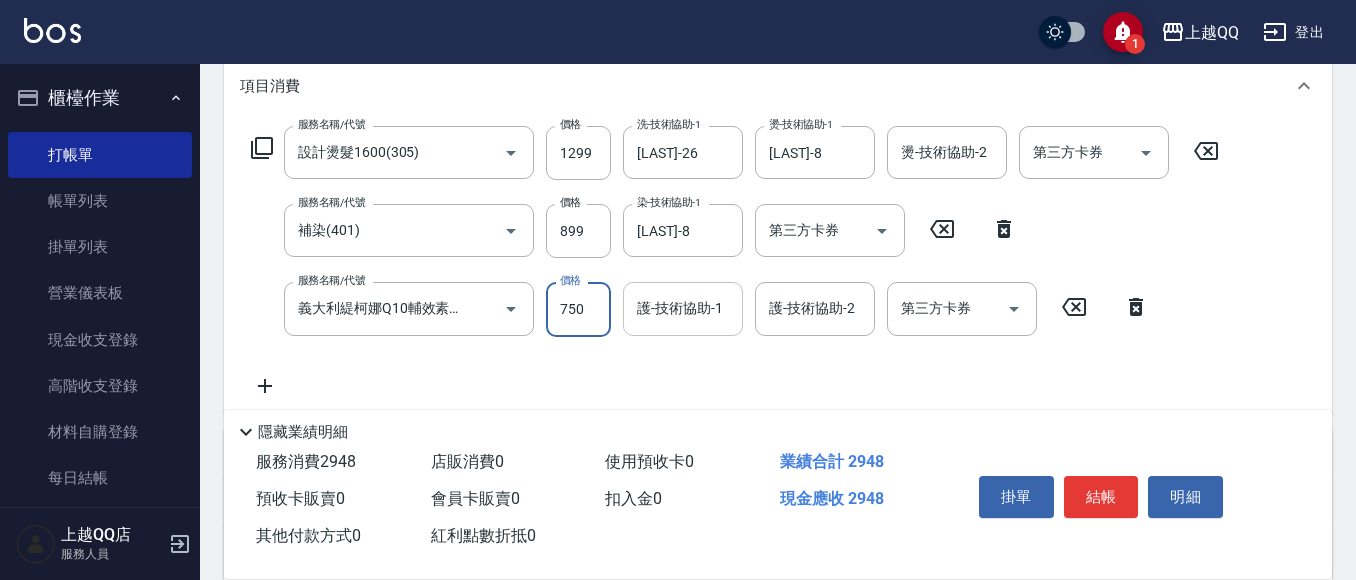 type on "750" 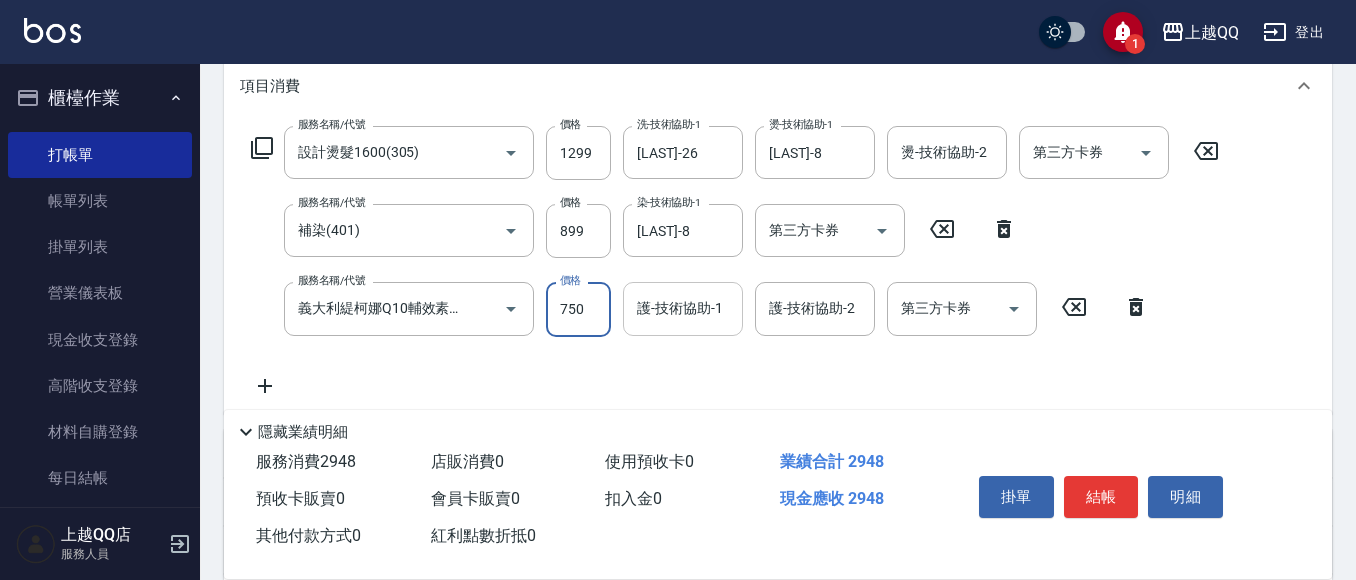 click on "護-技術協助-1" at bounding box center (683, 308) 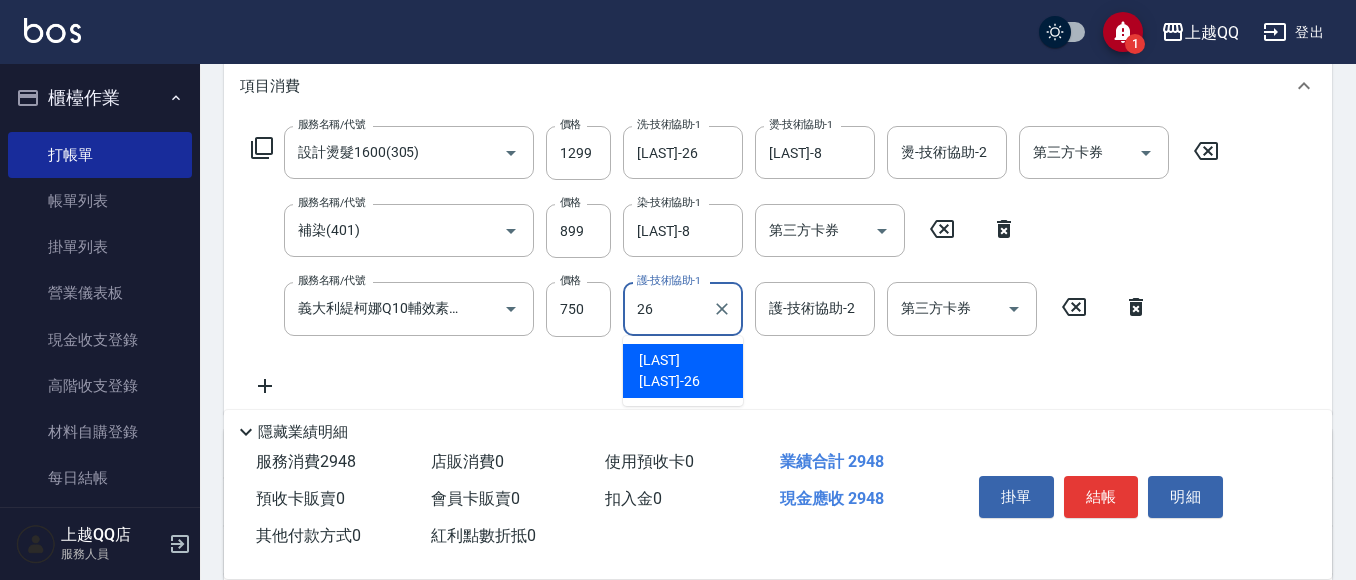 click on "[LAST] -26" at bounding box center [683, 371] 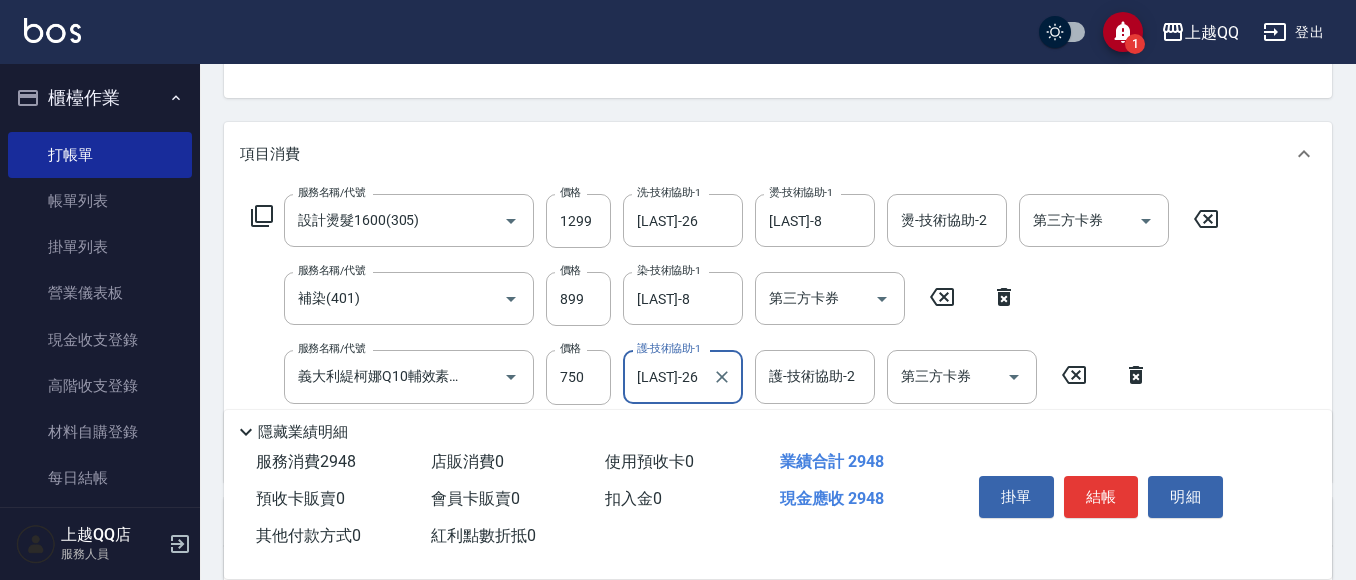scroll, scrollTop: 212, scrollLeft: 0, axis: vertical 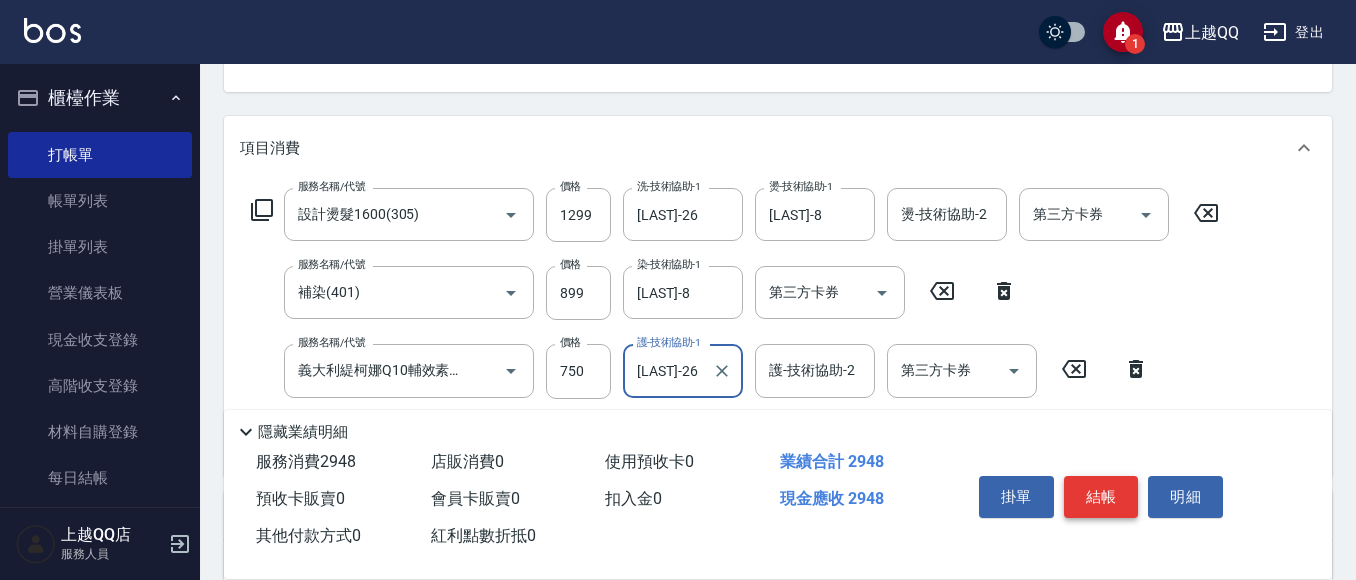 type on "[LAST]-26" 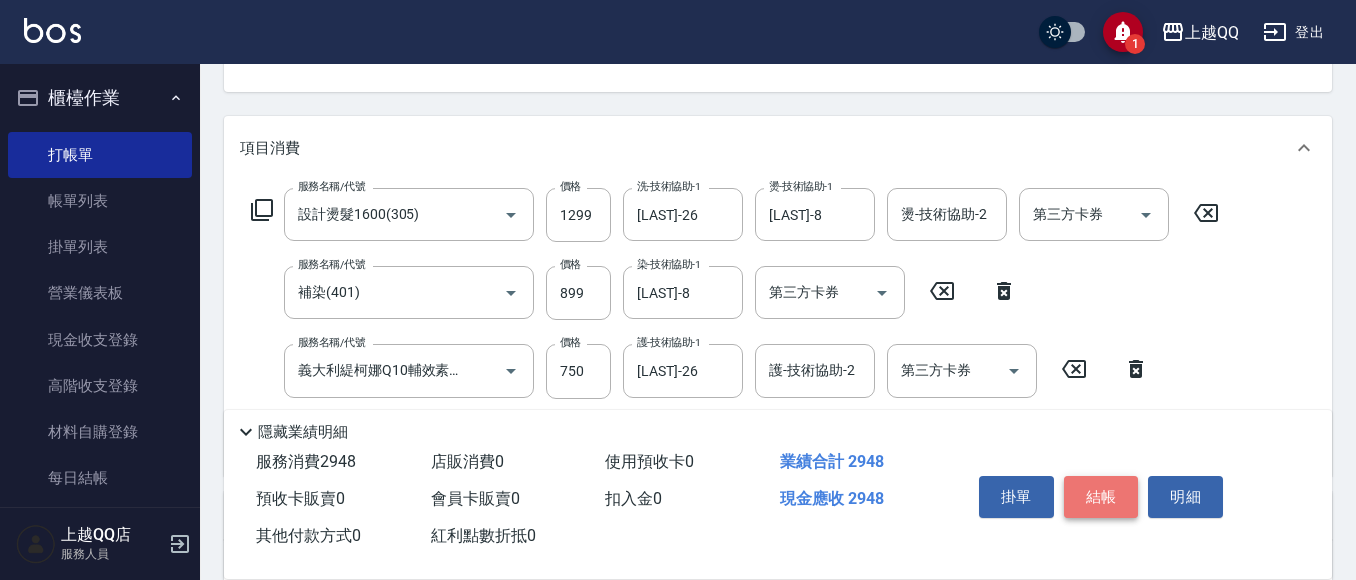 click on "結帳" at bounding box center [1101, 497] 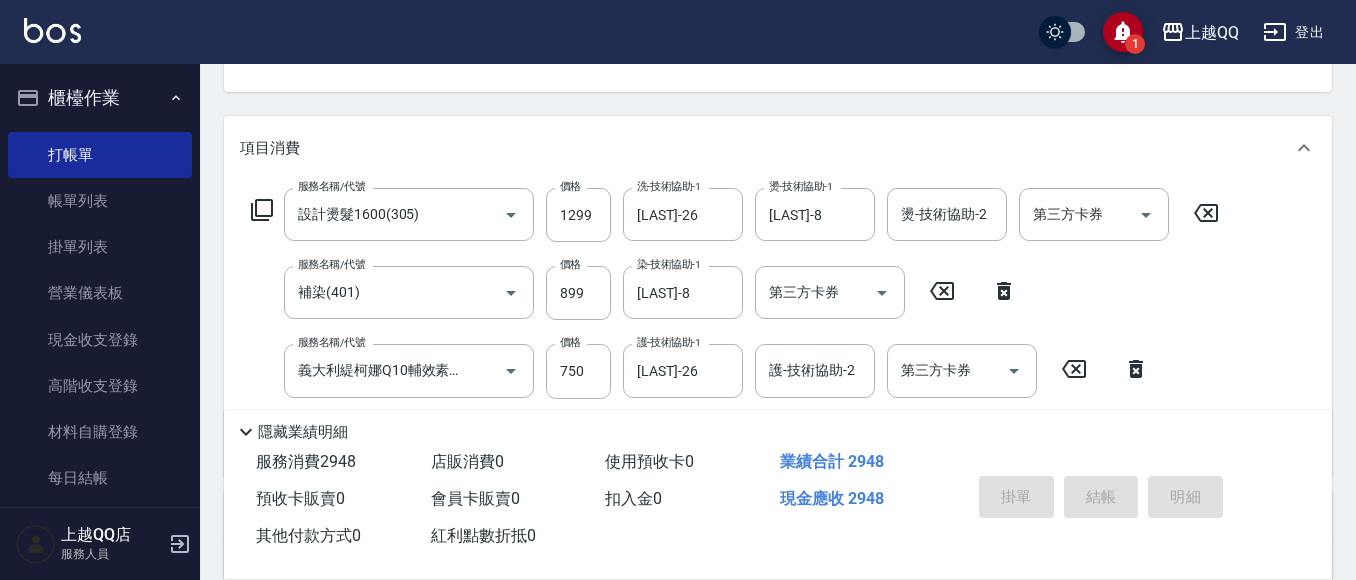 type on "[DATE] [TIME]" 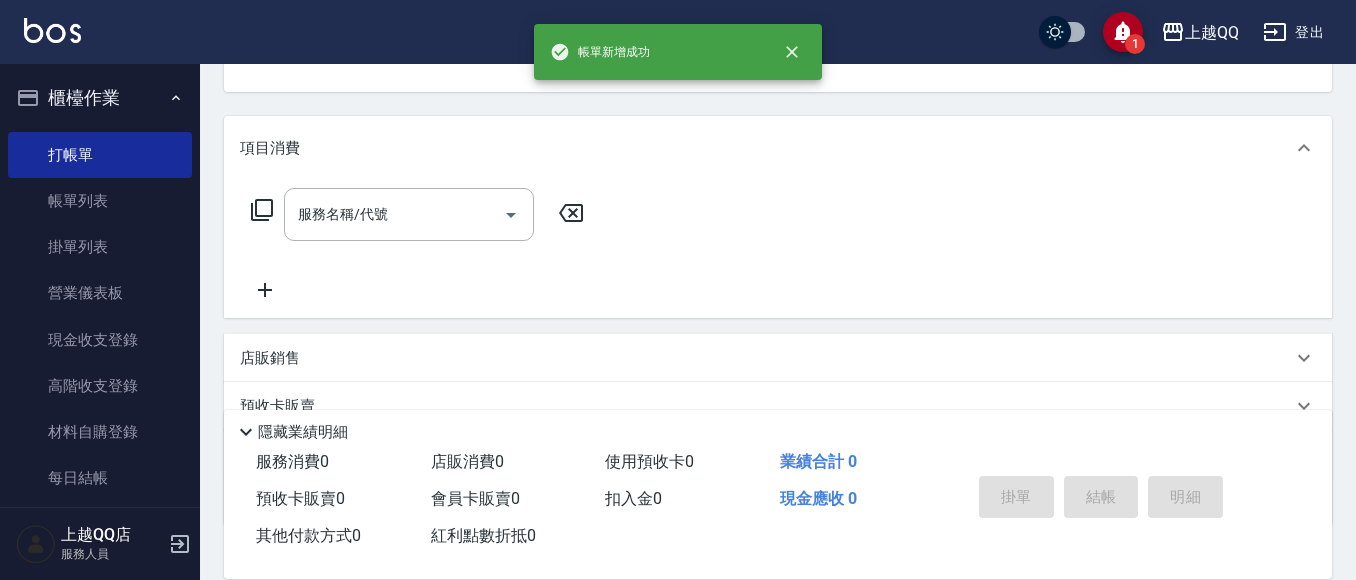 scroll, scrollTop: 194, scrollLeft: 0, axis: vertical 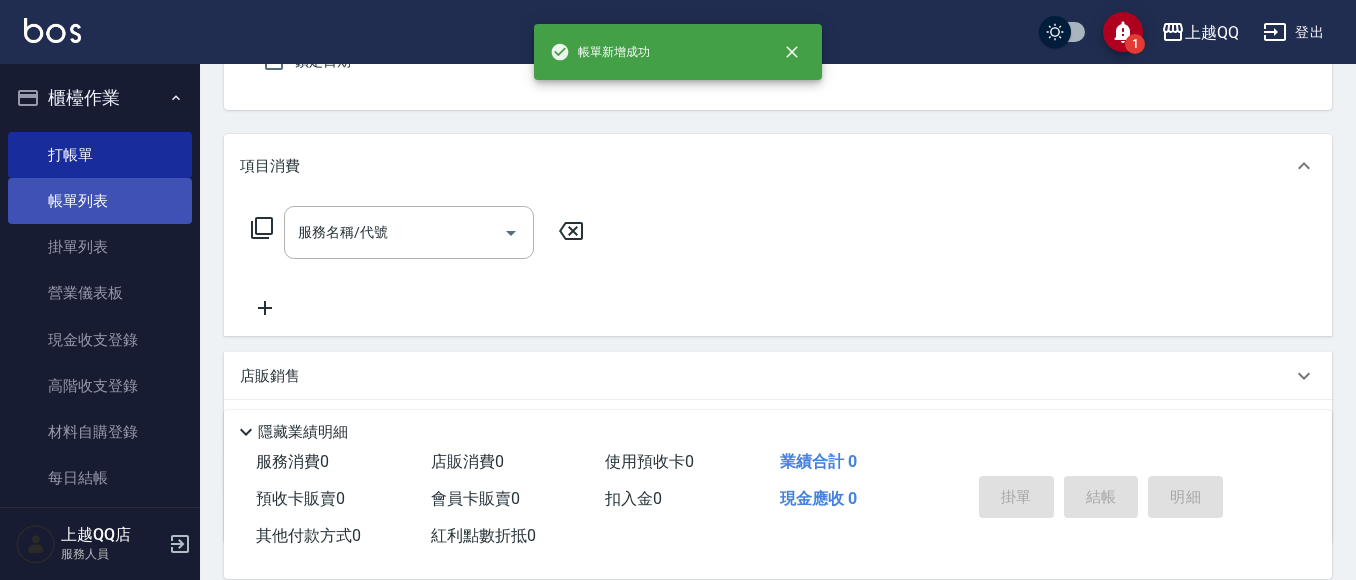 click on "帳單列表" at bounding box center [100, 201] 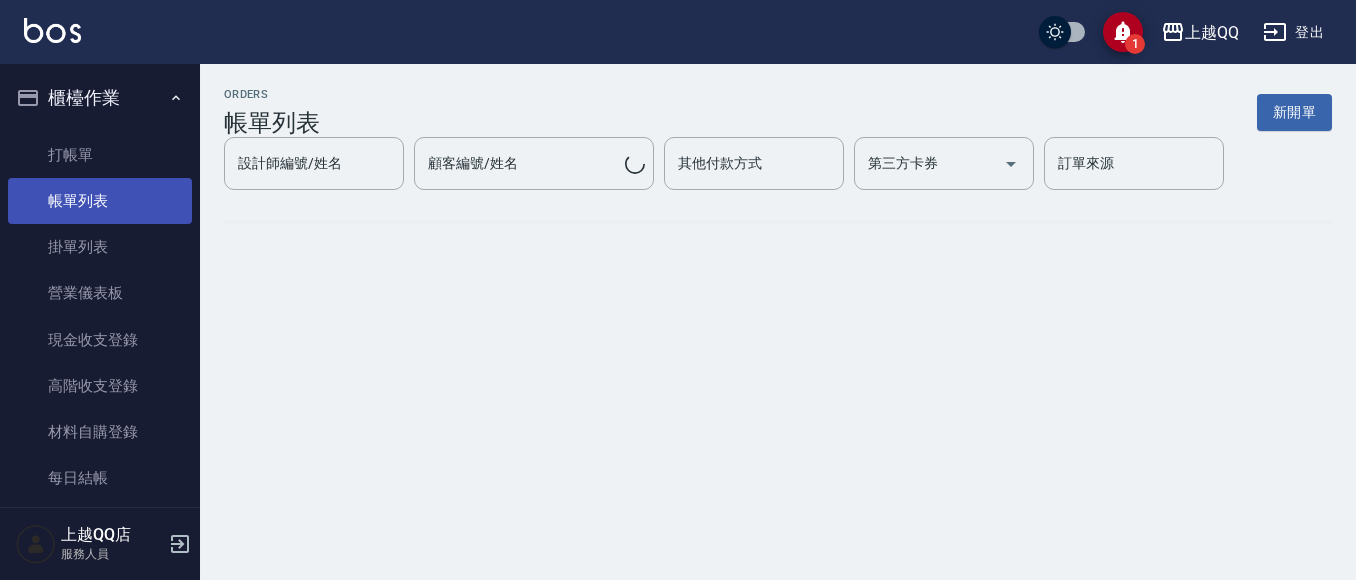 scroll, scrollTop: 0, scrollLeft: 0, axis: both 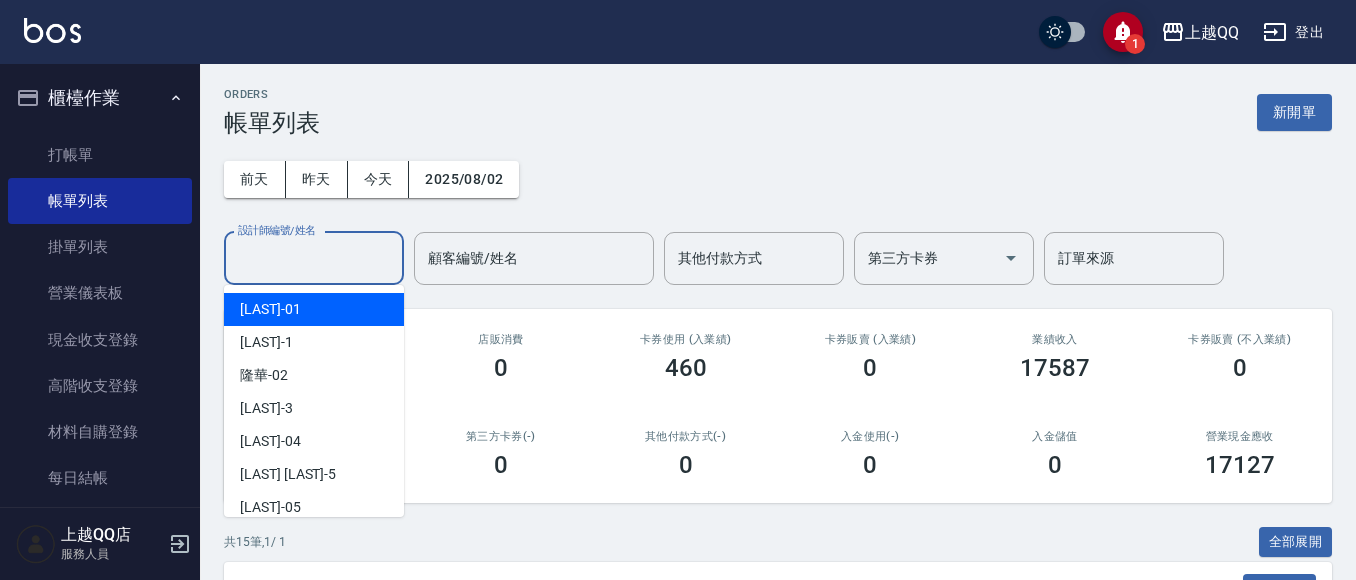 click on "設計師編號/姓名 設計師編號/姓名" at bounding box center (314, 258) 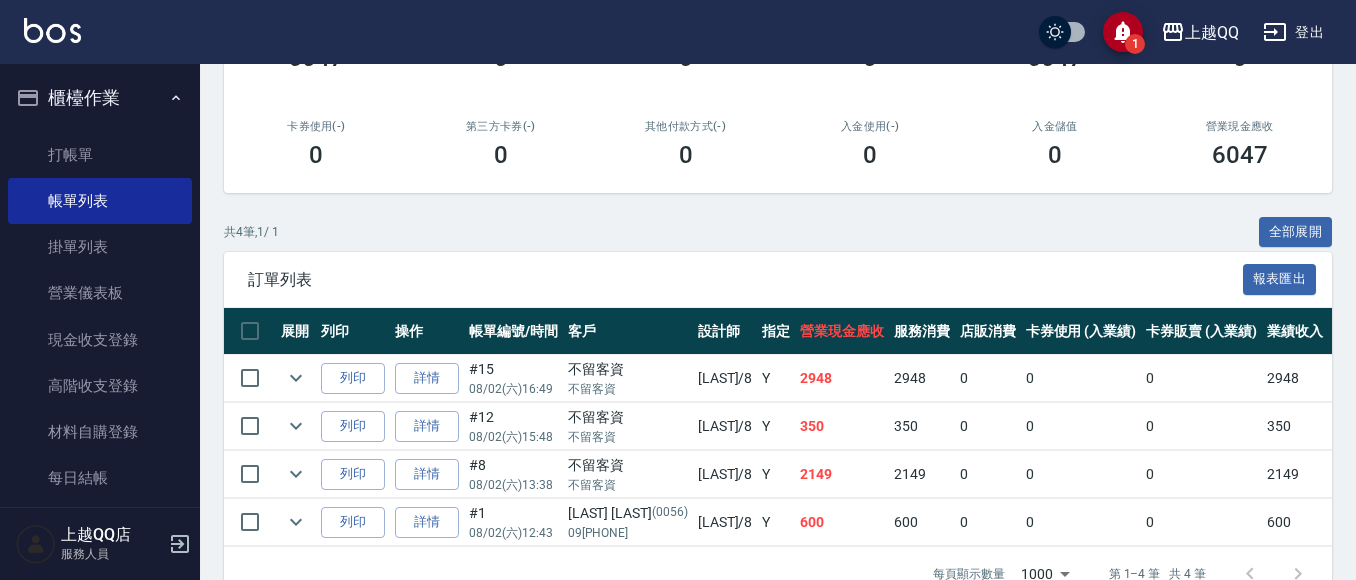 scroll, scrollTop: 372, scrollLeft: 0, axis: vertical 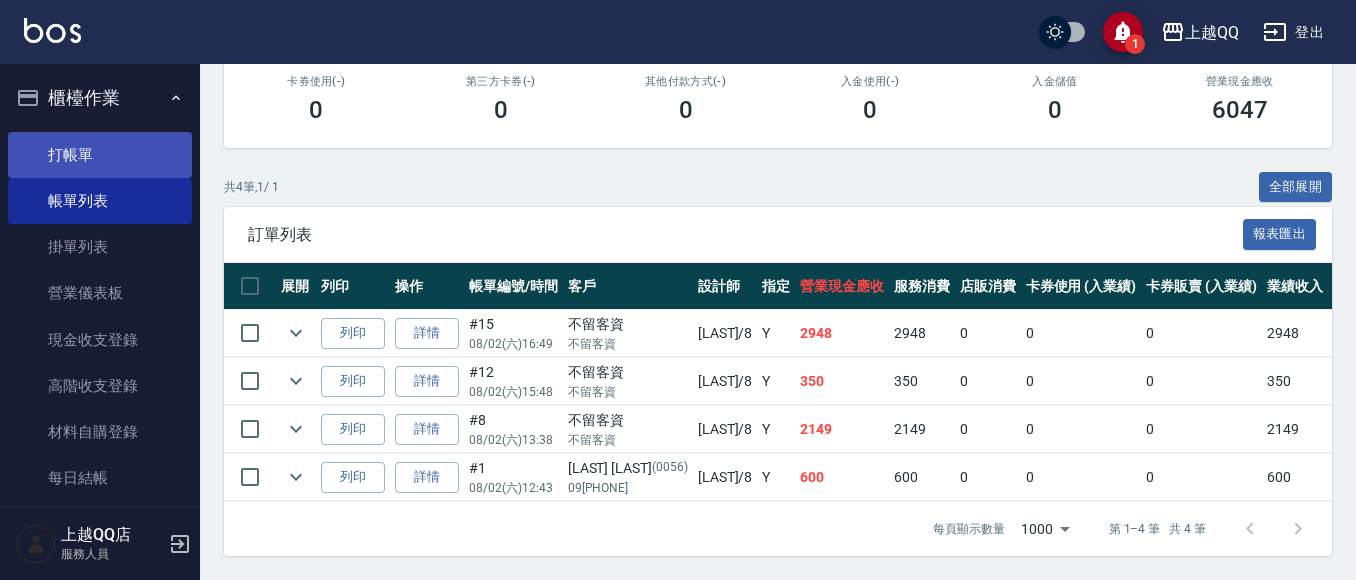 type on "[LAST]-8" 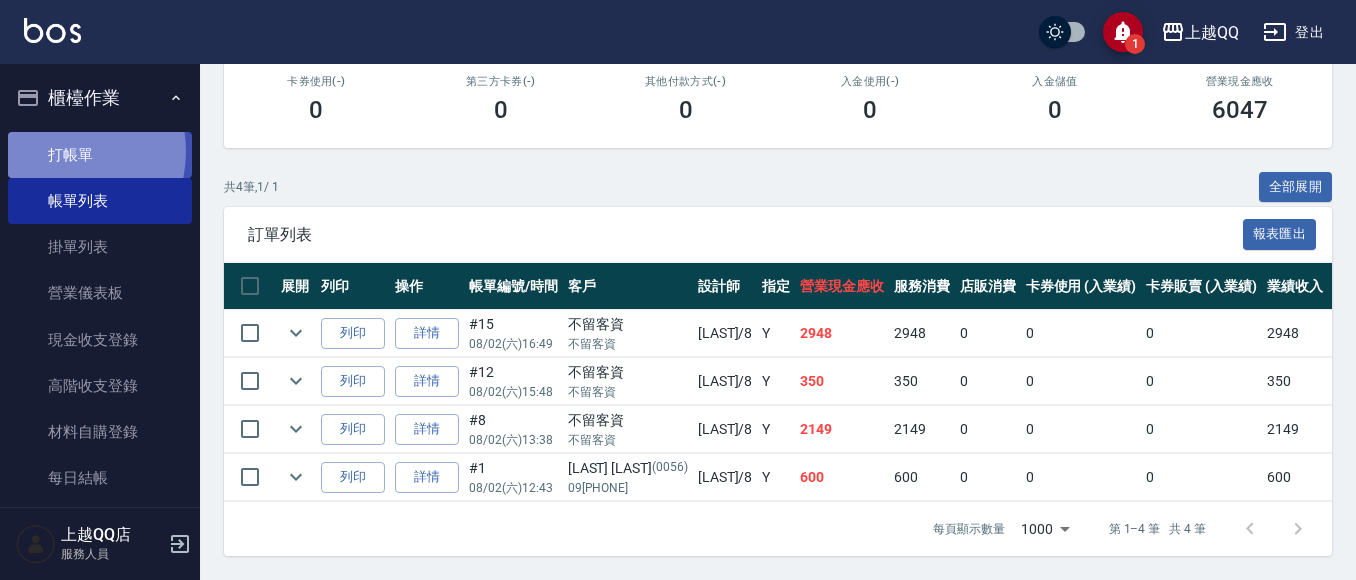 click on "打帳單" at bounding box center (100, 155) 